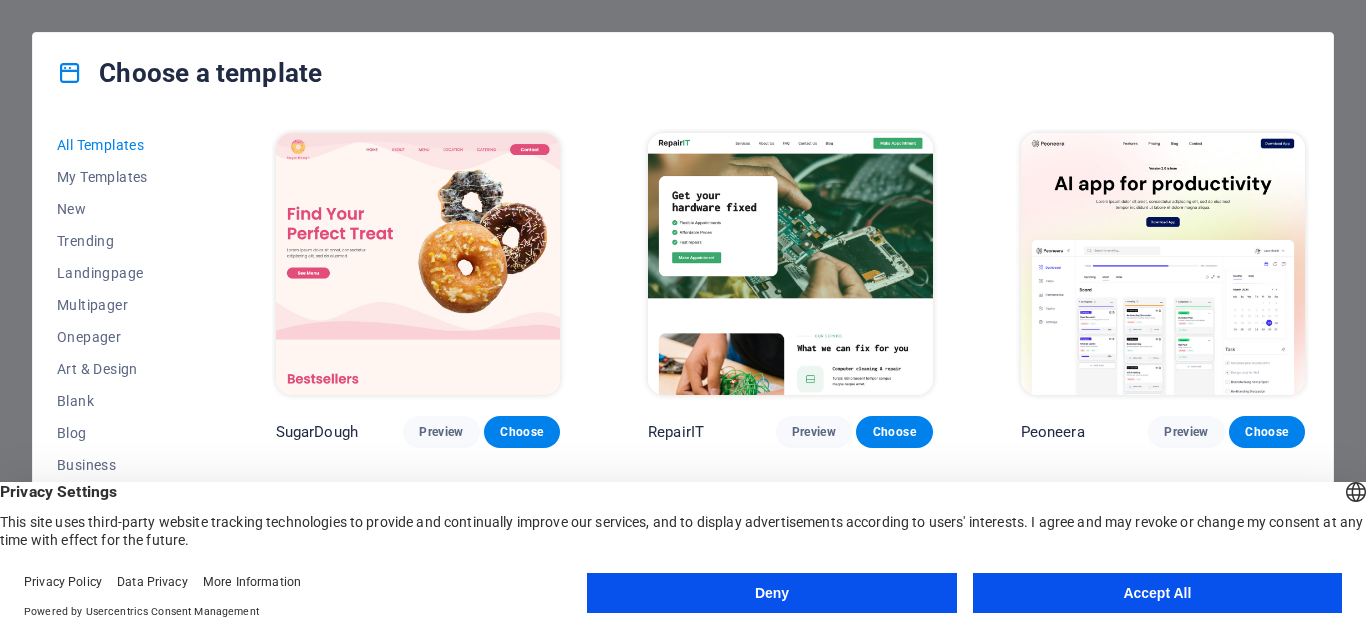 scroll, scrollTop: 0, scrollLeft: 0, axis: both 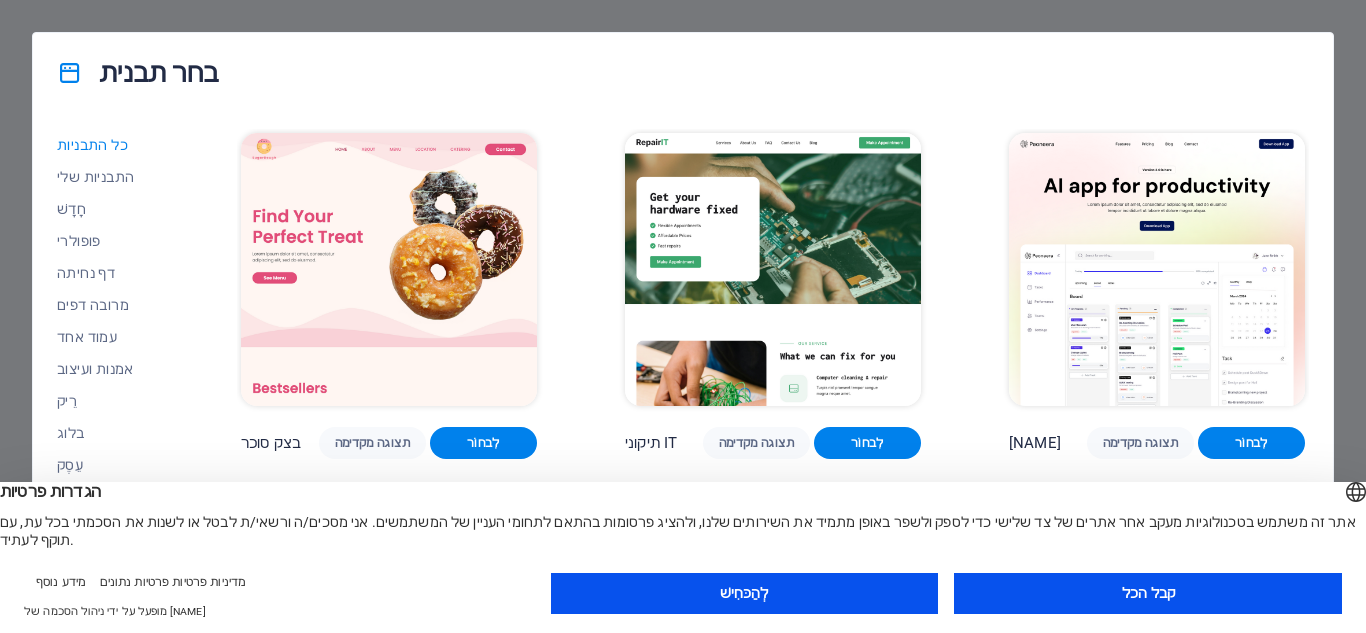 click on "קבל הכל" at bounding box center [1148, 593] 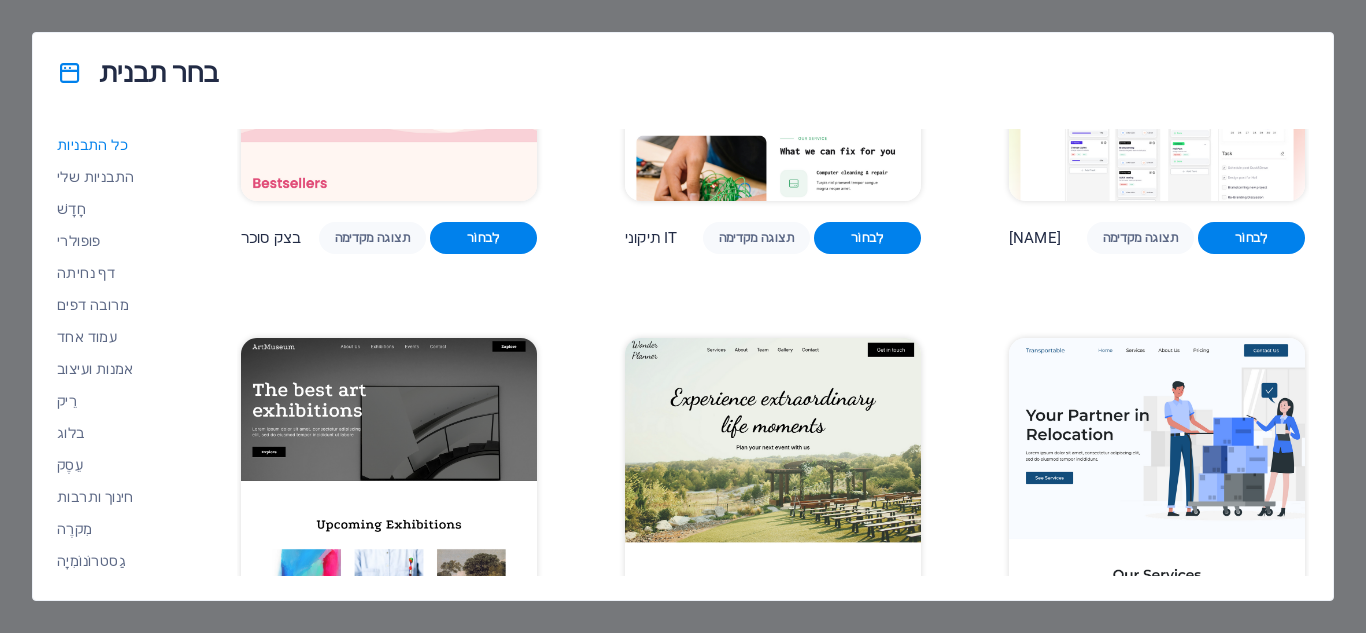 scroll, scrollTop: 0, scrollLeft: 0, axis: both 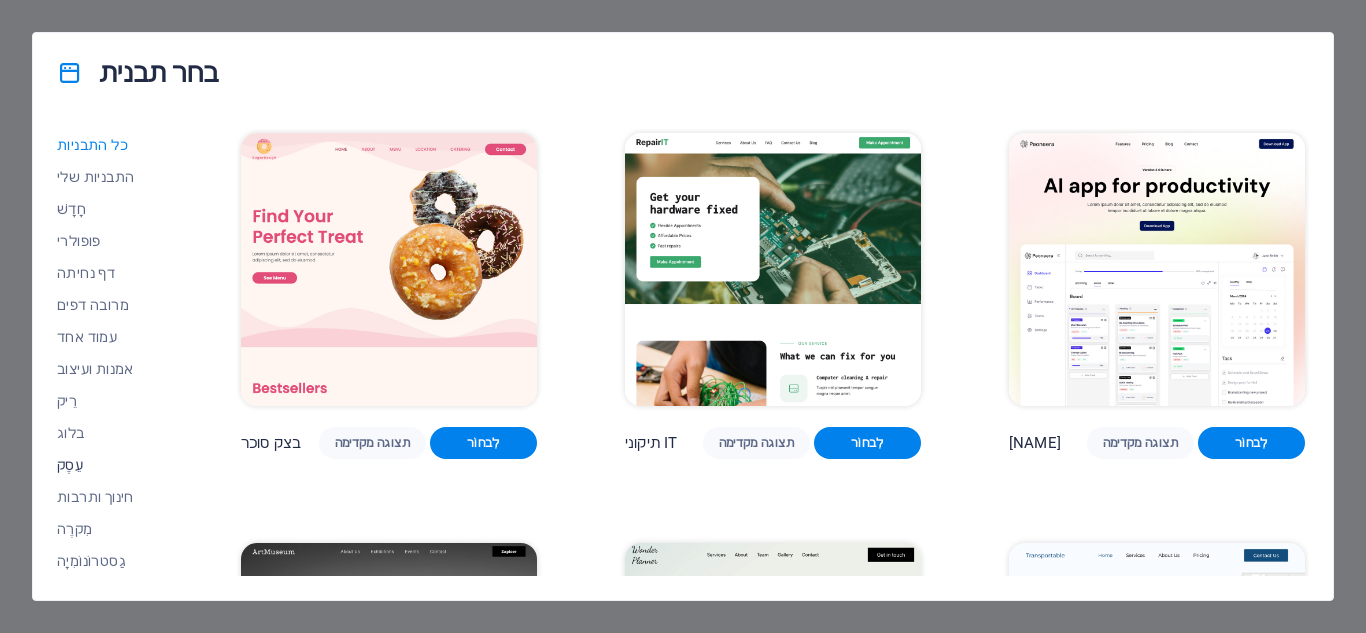 click on "עֵסֶק" at bounding box center [70, 465] 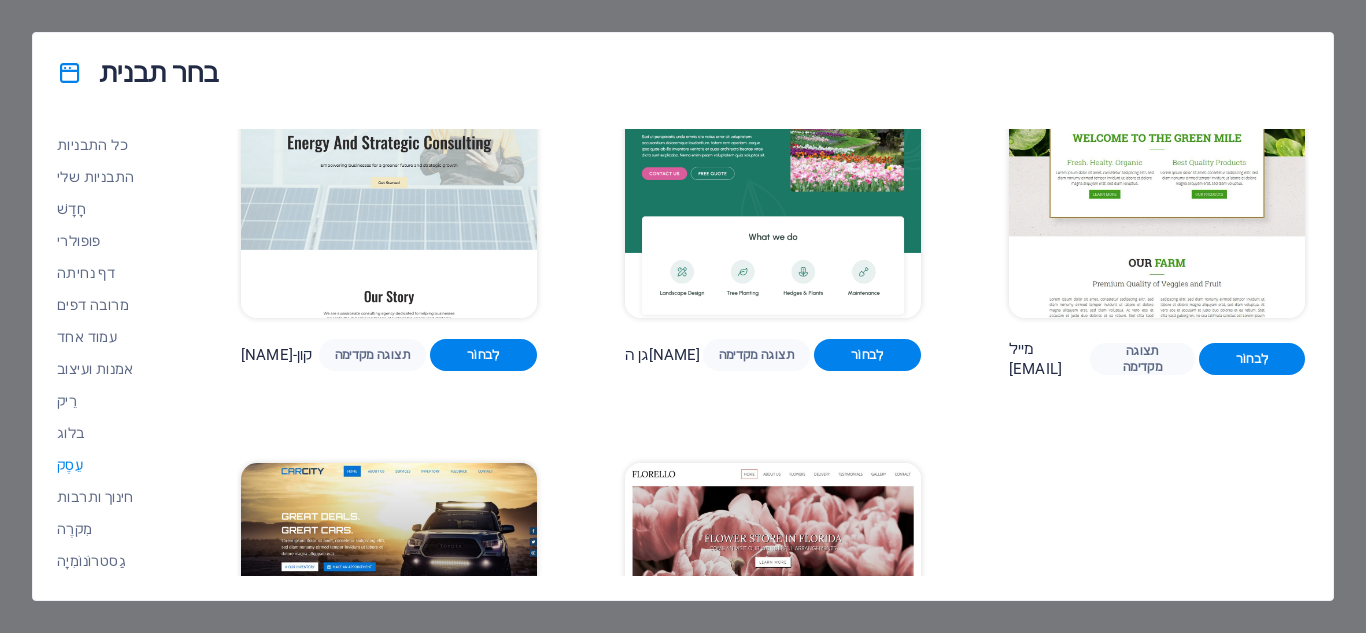 scroll, scrollTop: 0, scrollLeft: 0, axis: both 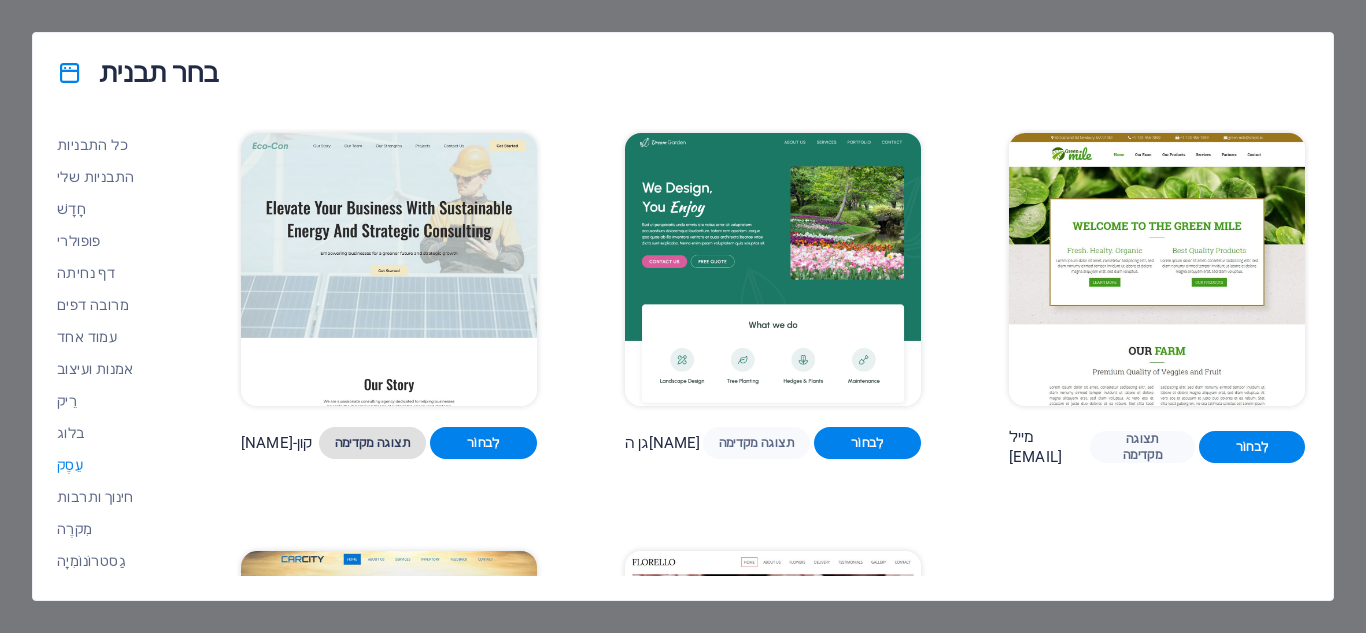 click on "תצוגה מקדימה" at bounding box center [372, 443] 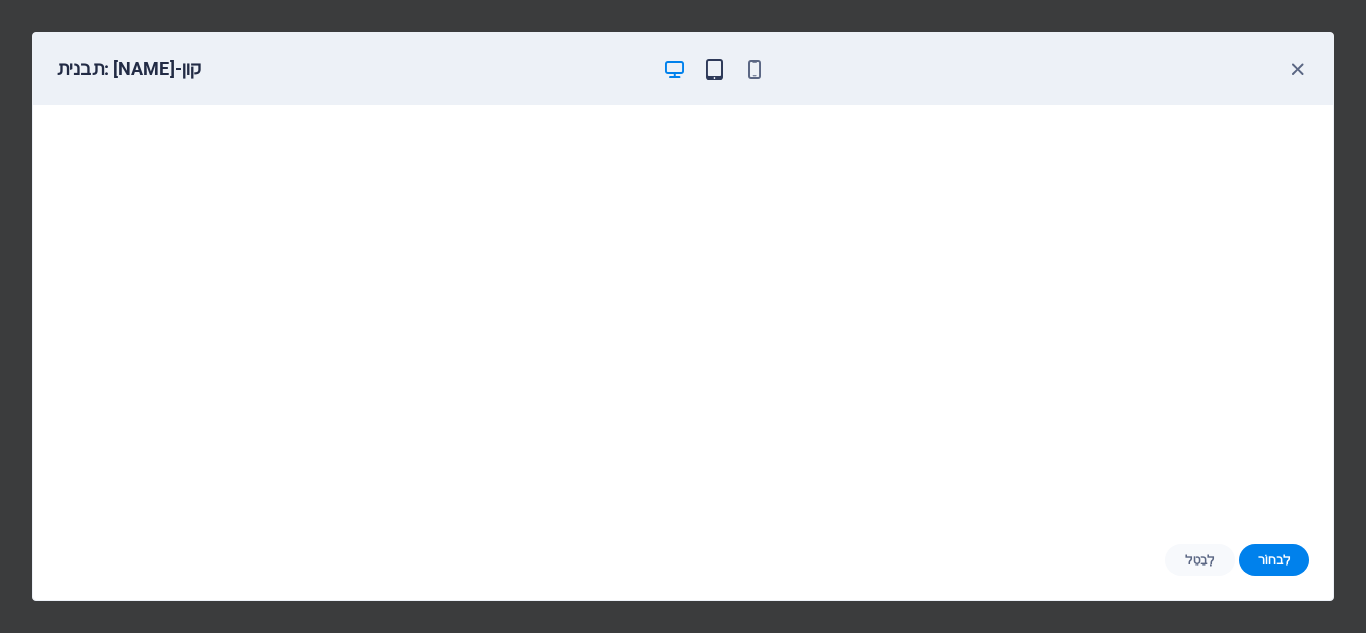 click at bounding box center (714, 69) 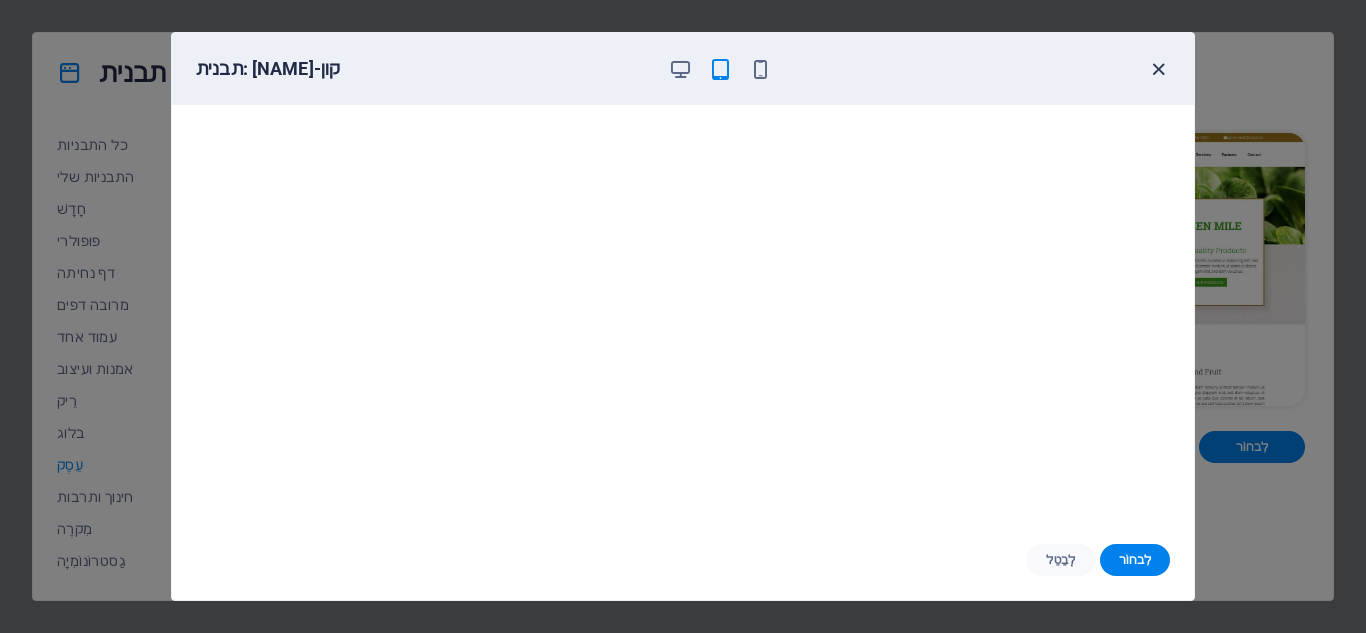 click at bounding box center (1158, 69) 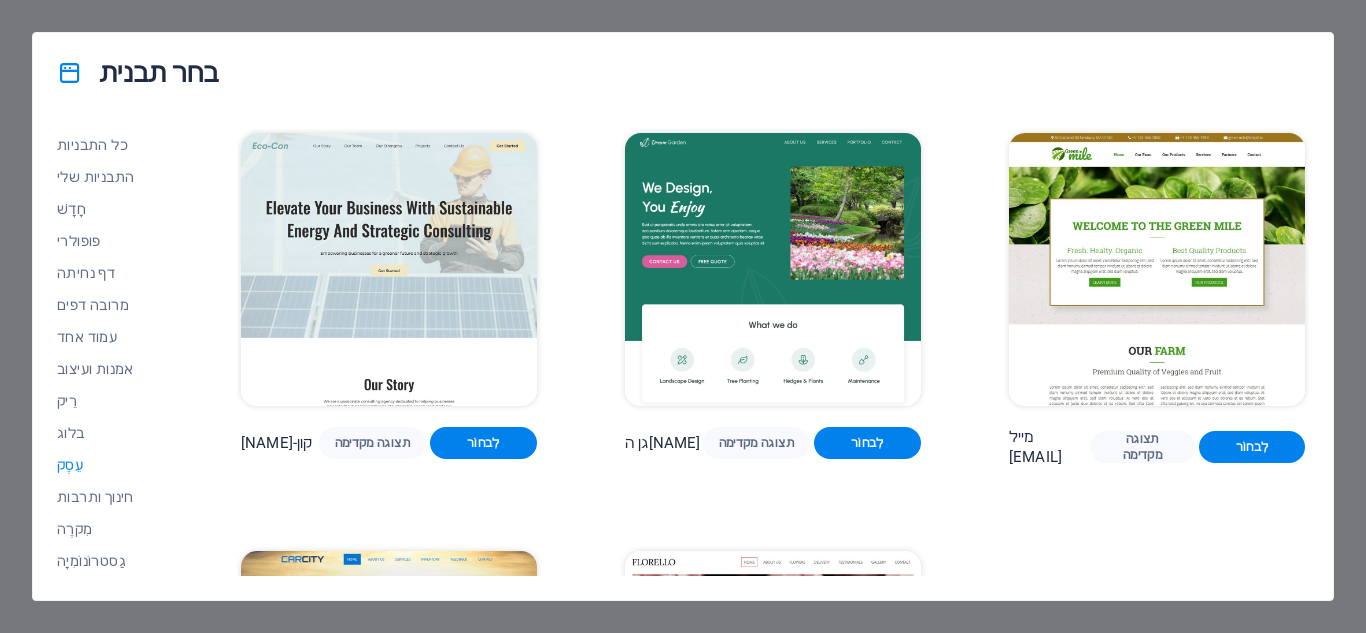 click on "בחר תבנית" at bounding box center [683, 73] 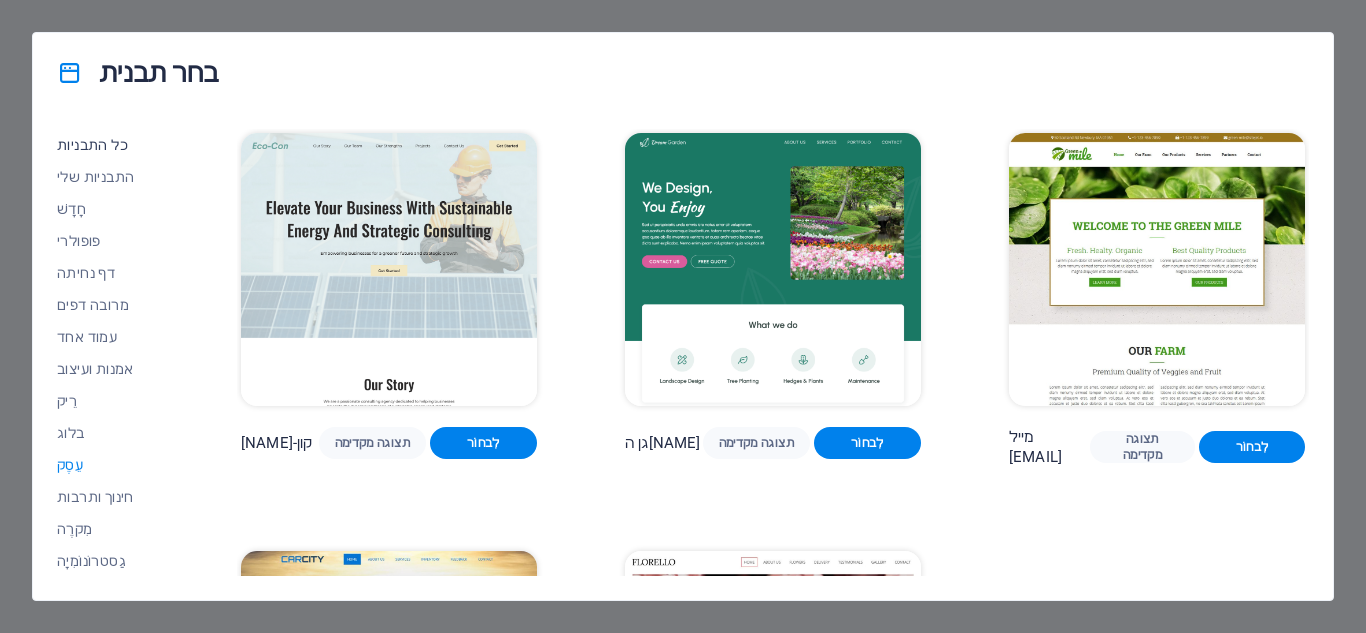 click on "כל התבניות" at bounding box center (105, 145) 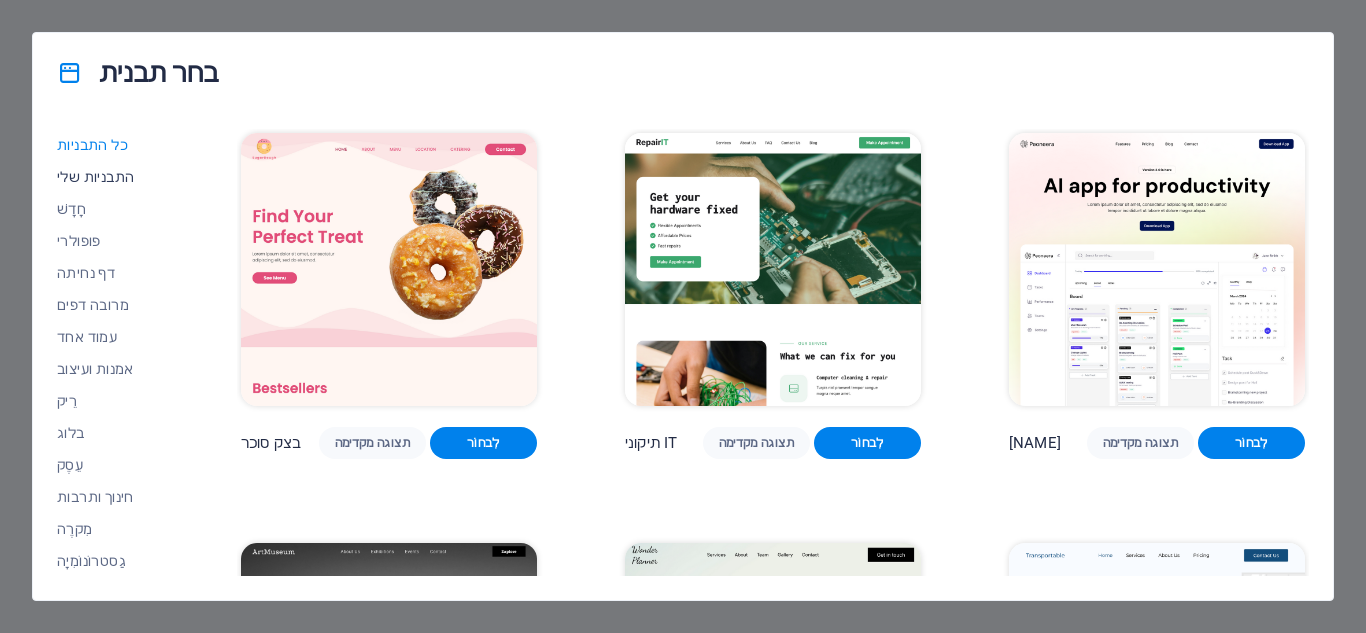 click on "התבניות שלי" at bounding box center (95, 177) 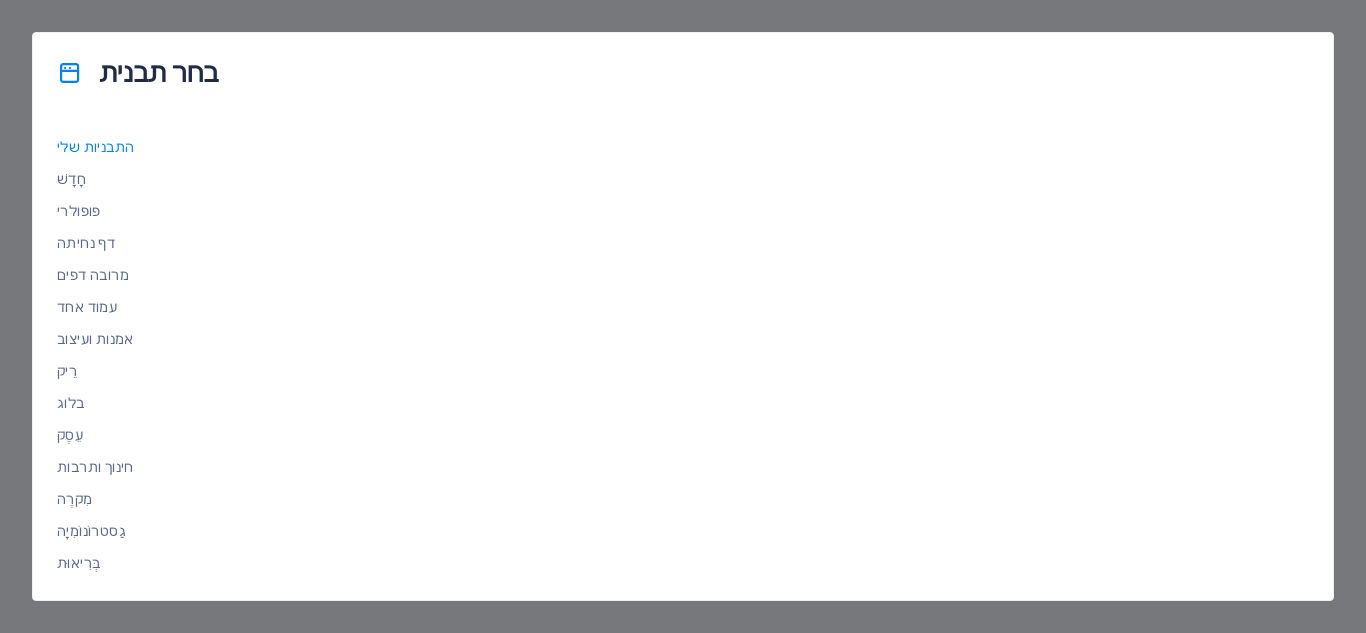 scroll, scrollTop: 0, scrollLeft: 0, axis: both 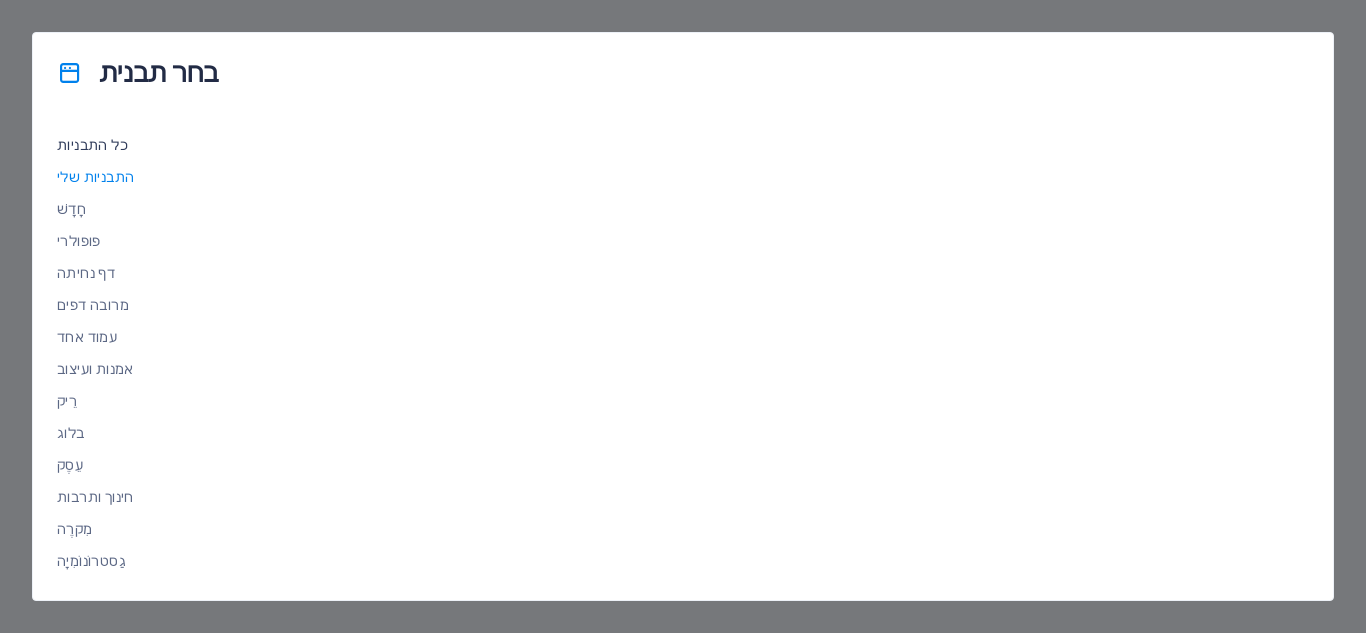 click on "כל התבניות" at bounding box center (92, 145) 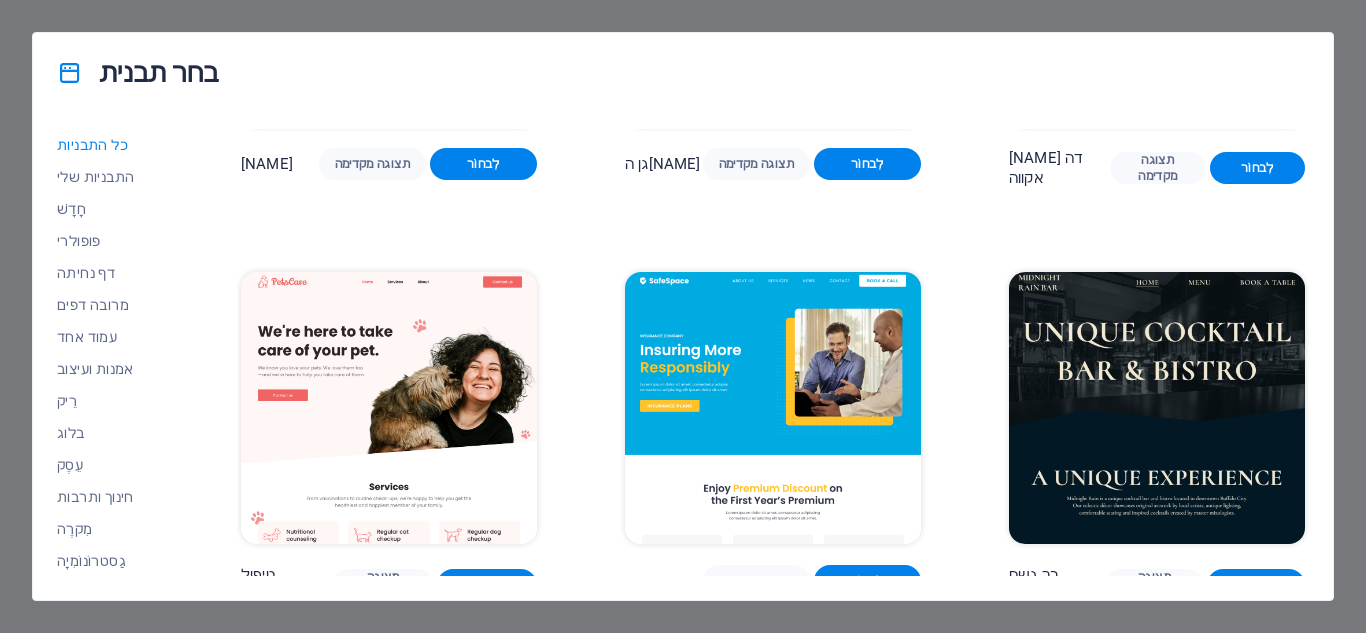 scroll, scrollTop: 3200, scrollLeft: 0, axis: vertical 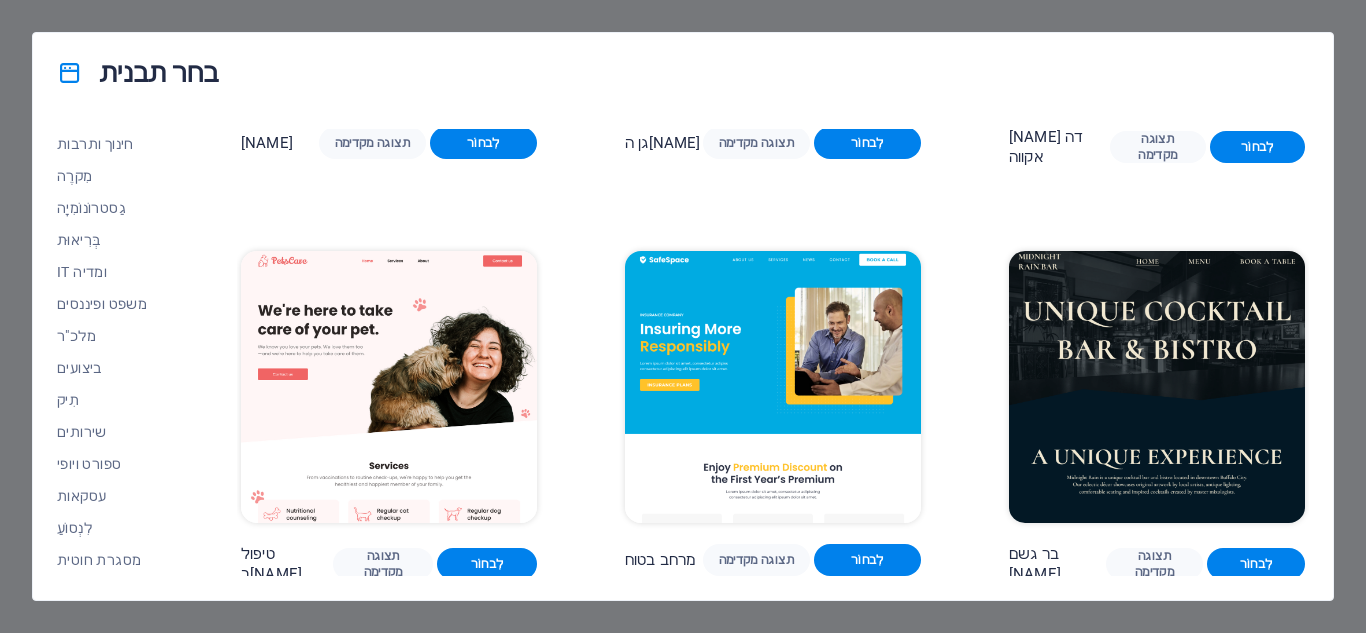 click on "בחר תבנית כל התבניות התבניות שלי חָדָשׁ פופולרי דף נחיתה מרובה דפים עמוד אחד אמנות ועיצוב רֵיק בלוג עֵסֶק חינוך ותרבות מִקרֶה גַסטרוֹנוֹמִיָה בְּרִיאוּת IT ומדיה משפט ופיננסים מלכ"ר ביצועים תִיק שירותים ספורט ויופי עסקאות לִנְסוֹעַ מסגרת חוטית בצק סוכר תצוגה מקדימה לִבחוֹר תיקוני IT תצוגה מקדימה לִבחוֹר פיונרה תצוגה מקדימה לִבחוֹר מוזיאון האמנות תצוגה מקדימה לִבחוֹר מתכנן פלאים תצוגה מקדימה לִבחוֹר יָבִיל תצוגה מקדימה לִבחוֹר S&L תצוגה מקדימה לִבחוֹר WePaint תצוגה מקדימה לִבחוֹר אקו-קון תצוגה מקדימה לִבחוֹר מפגש תצוגה מקדימה לִבחוֹר עזרה וטיפול לִבחוֹר WeTrain" at bounding box center [683, 316] 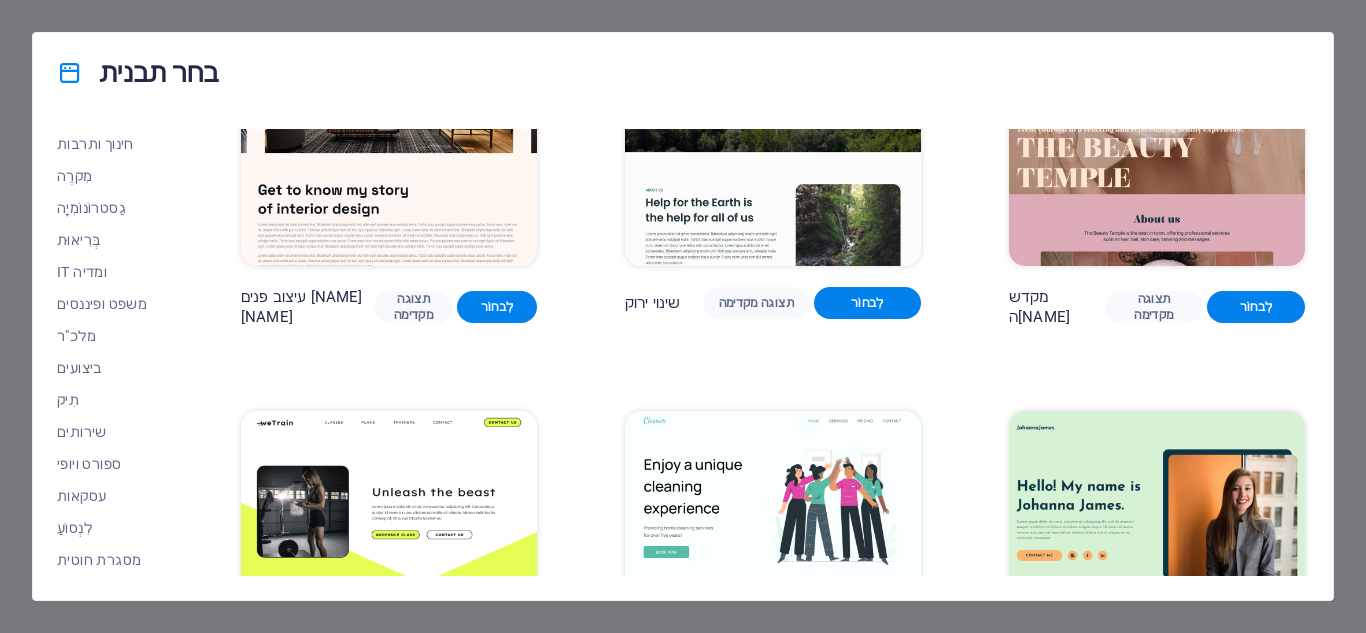 scroll, scrollTop: 2200, scrollLeft: 0, axis: vertical 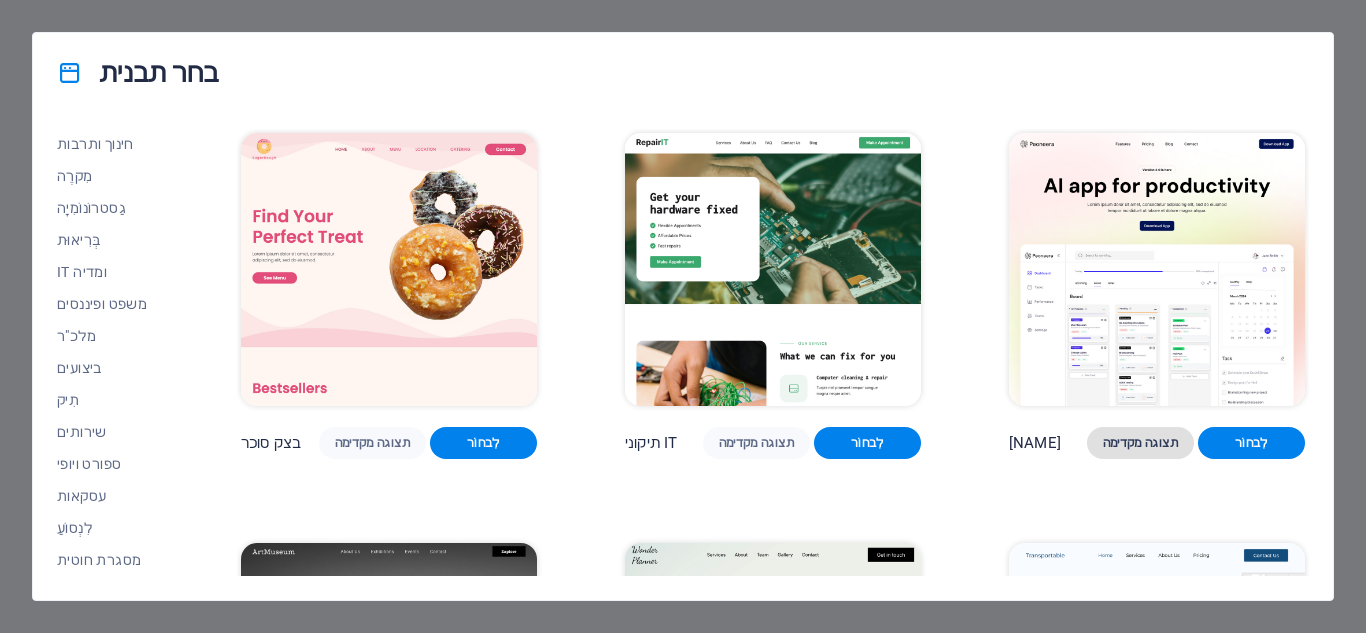 click on "תצוגה מקדימה" at bounding box center (1140, 443) 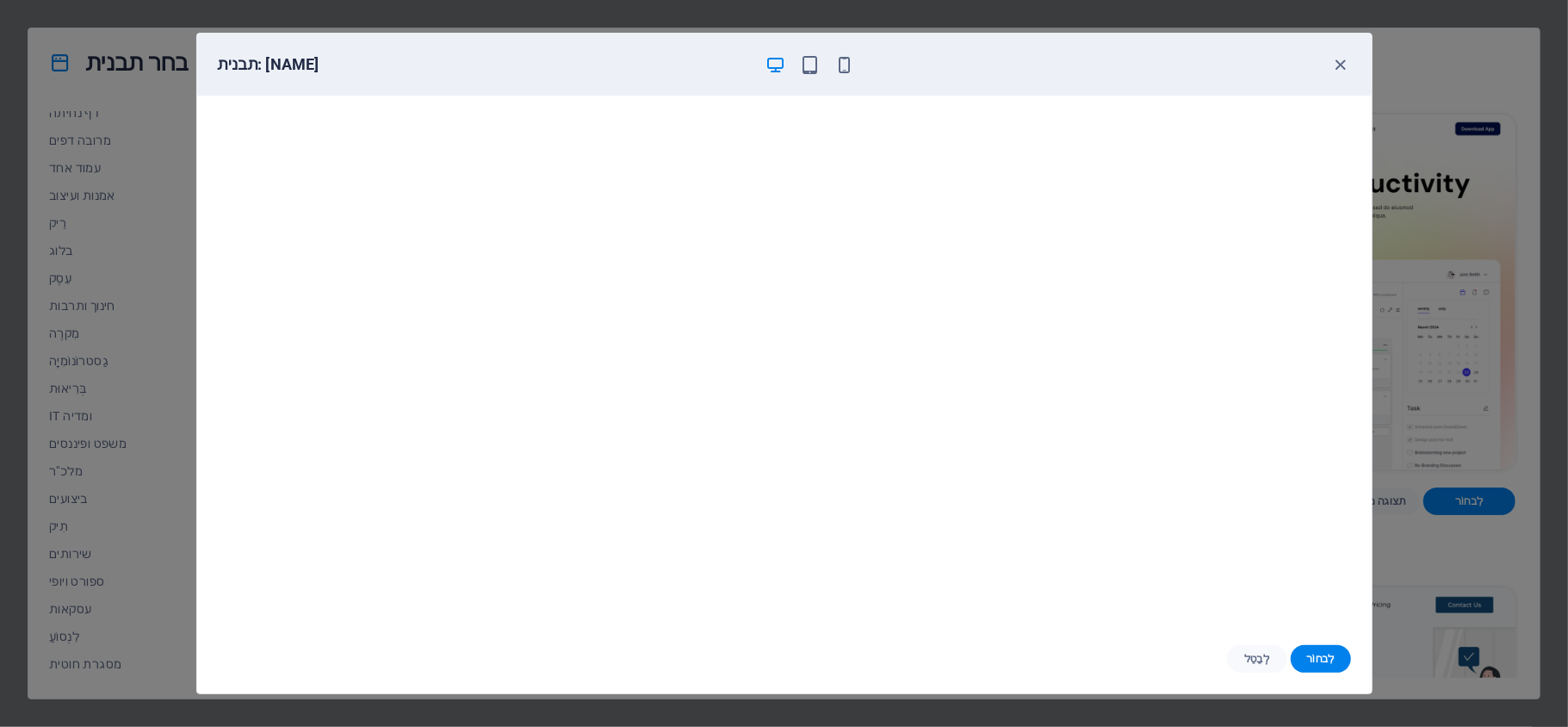 scroll, scrollTop: 122, scrollLeft: 0, axis: vertical 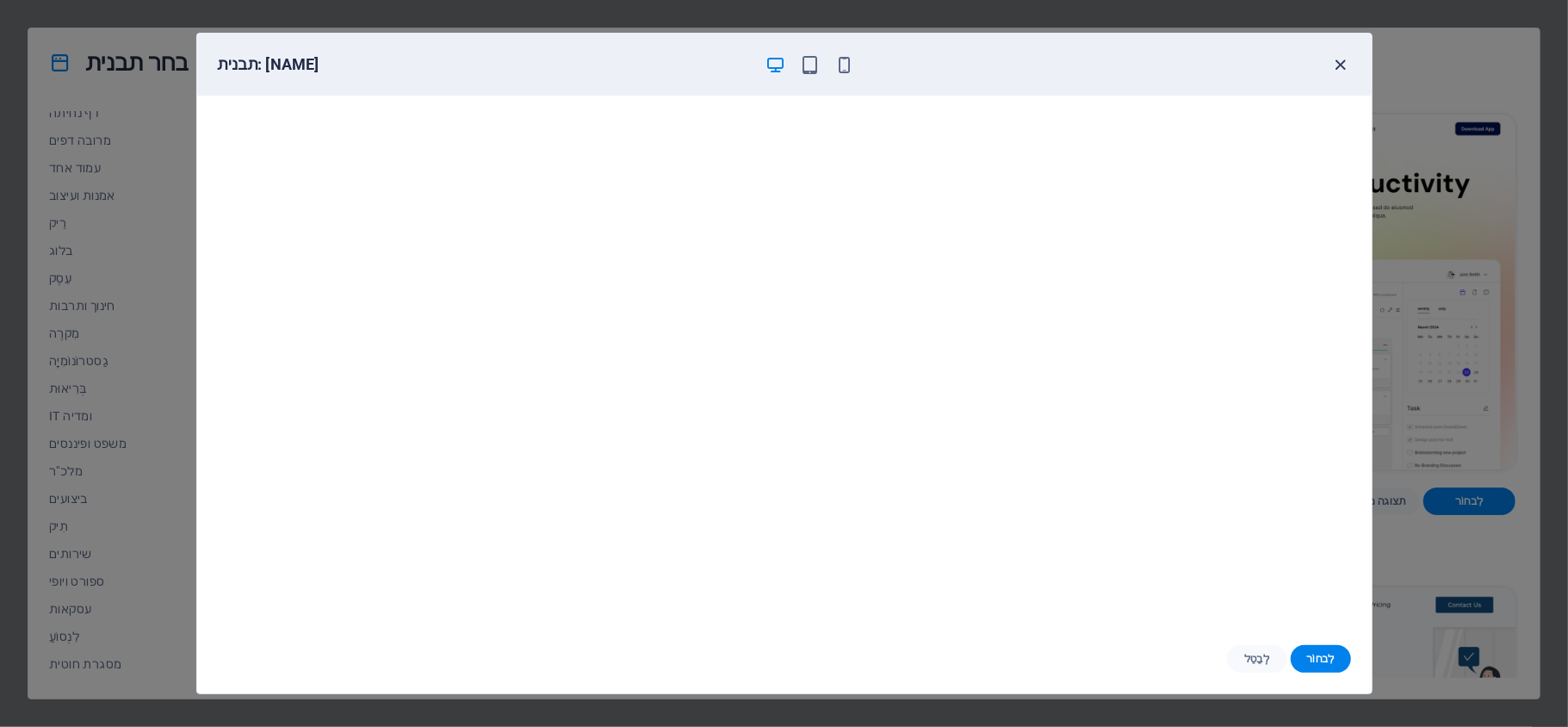 click at bounding box center (1340, 65) 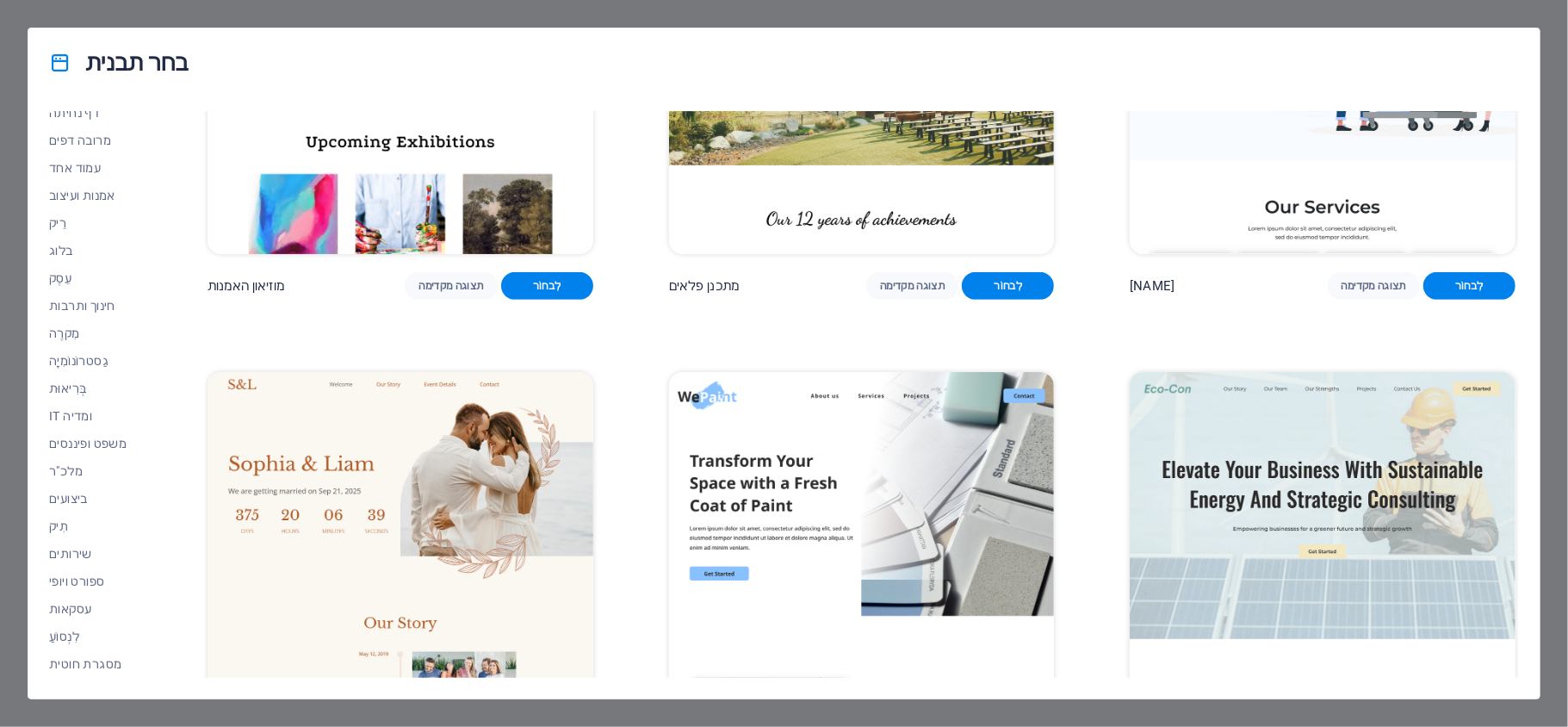scroll, scrollTop: 804, scrollLeft: 0, axis: vertical 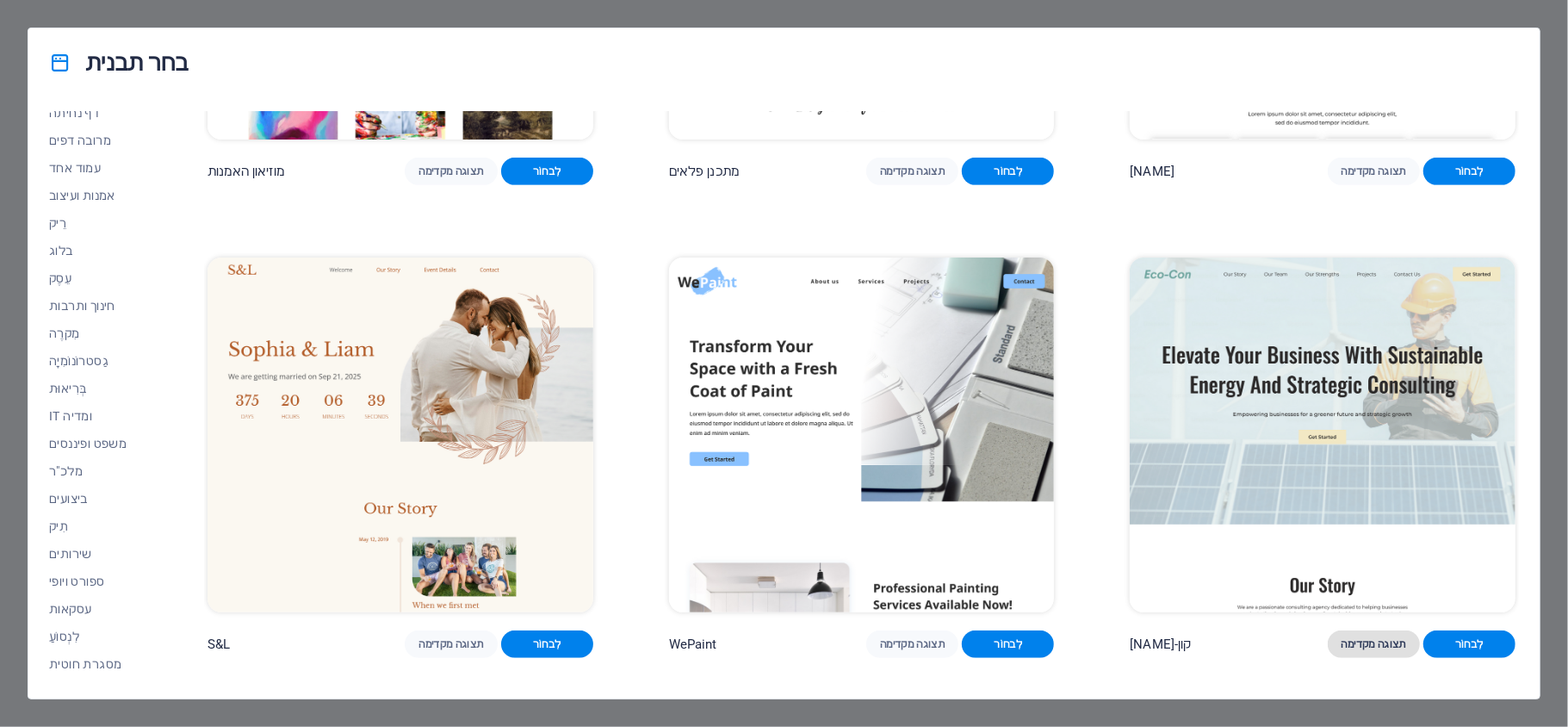 click on "תצוגה מקדימה" at bounding box center [1373, 644] 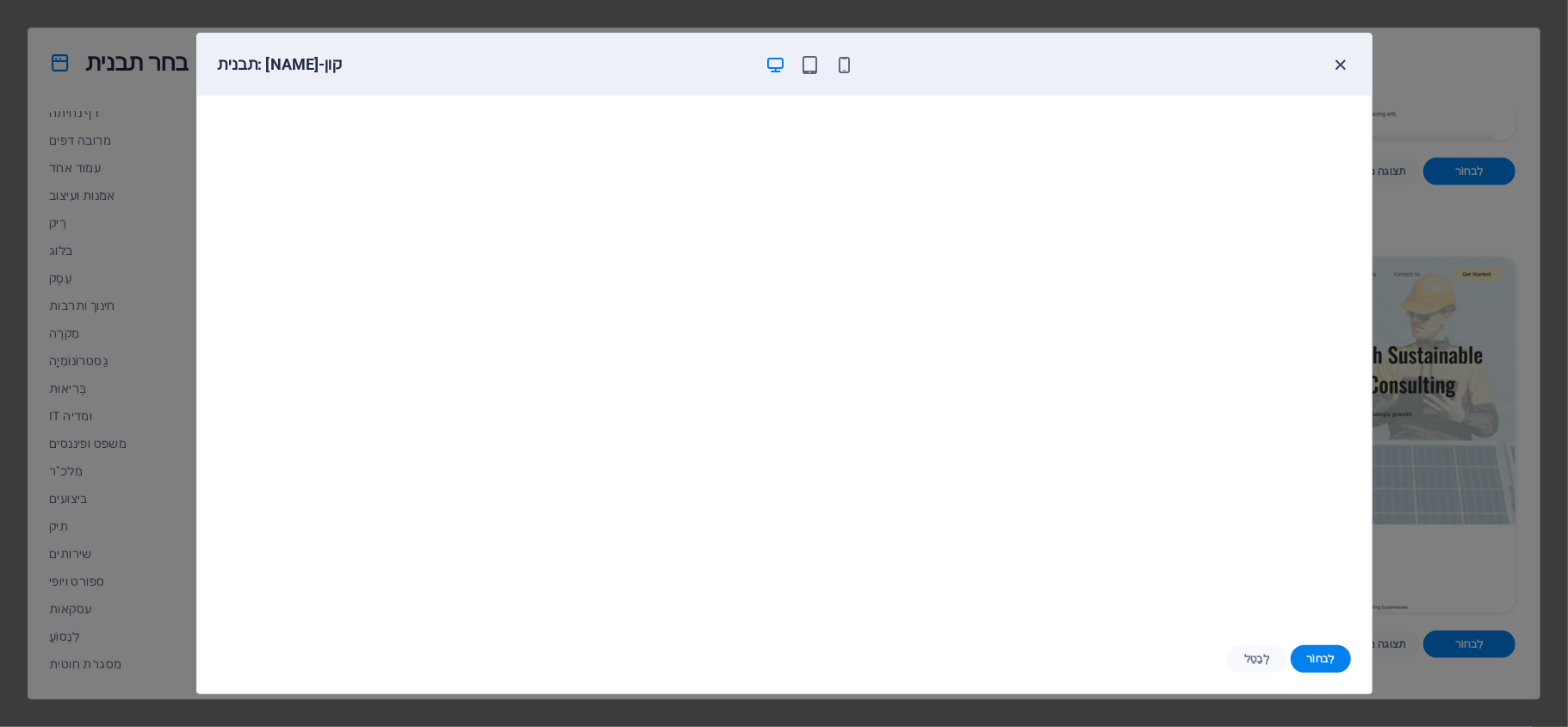 click at bounding box center [1340, 65] 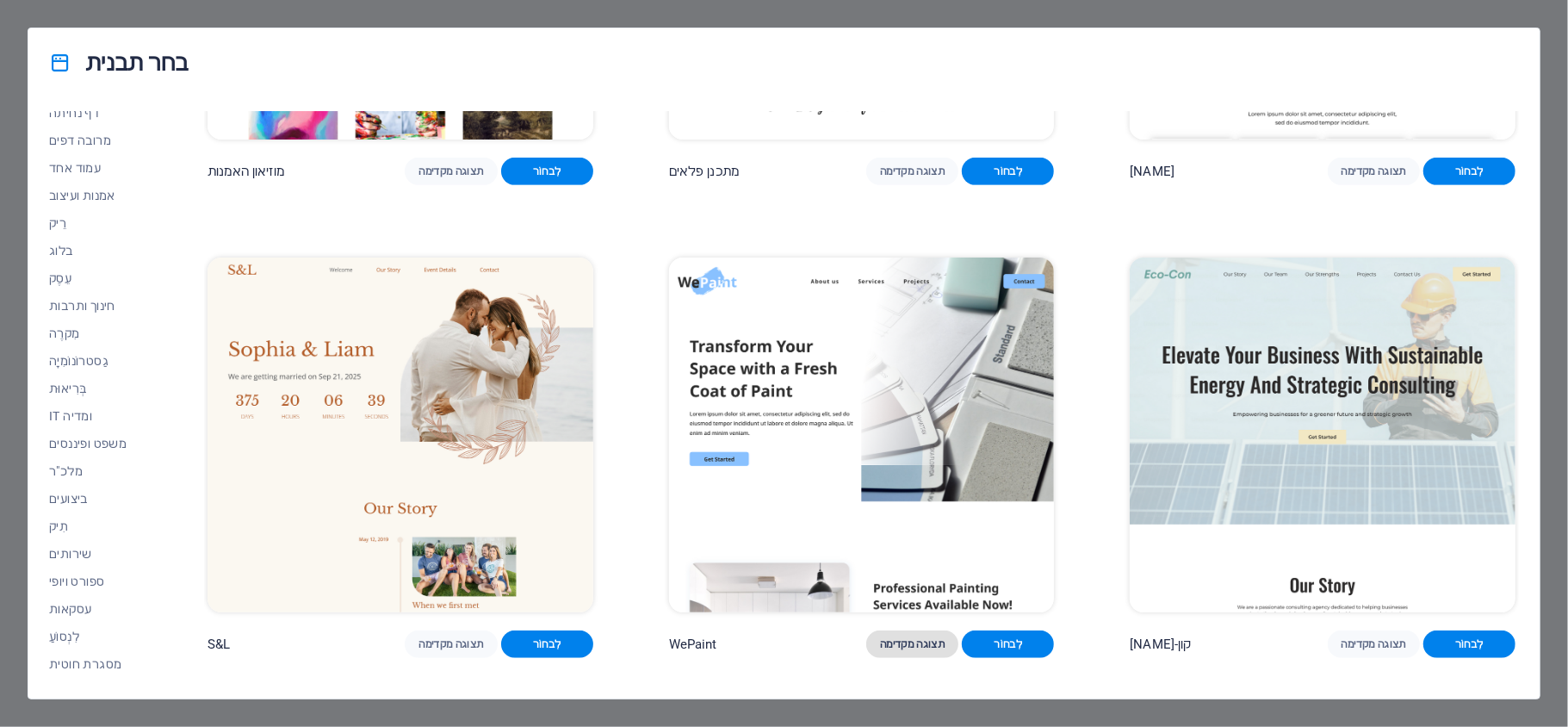 click on "תצוגה מקדימה" at bounding box center (912, 644) 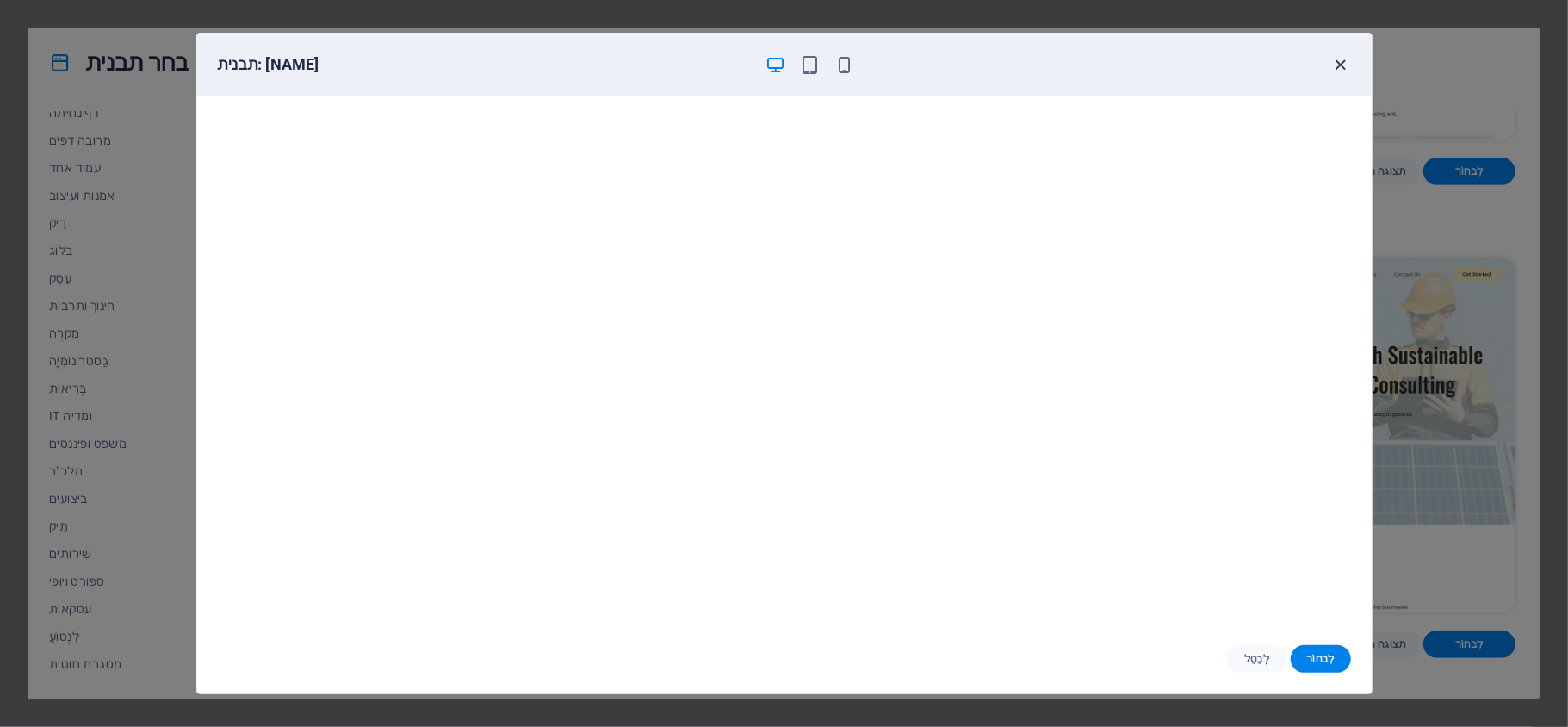 click at bounding box center (1340, 65) 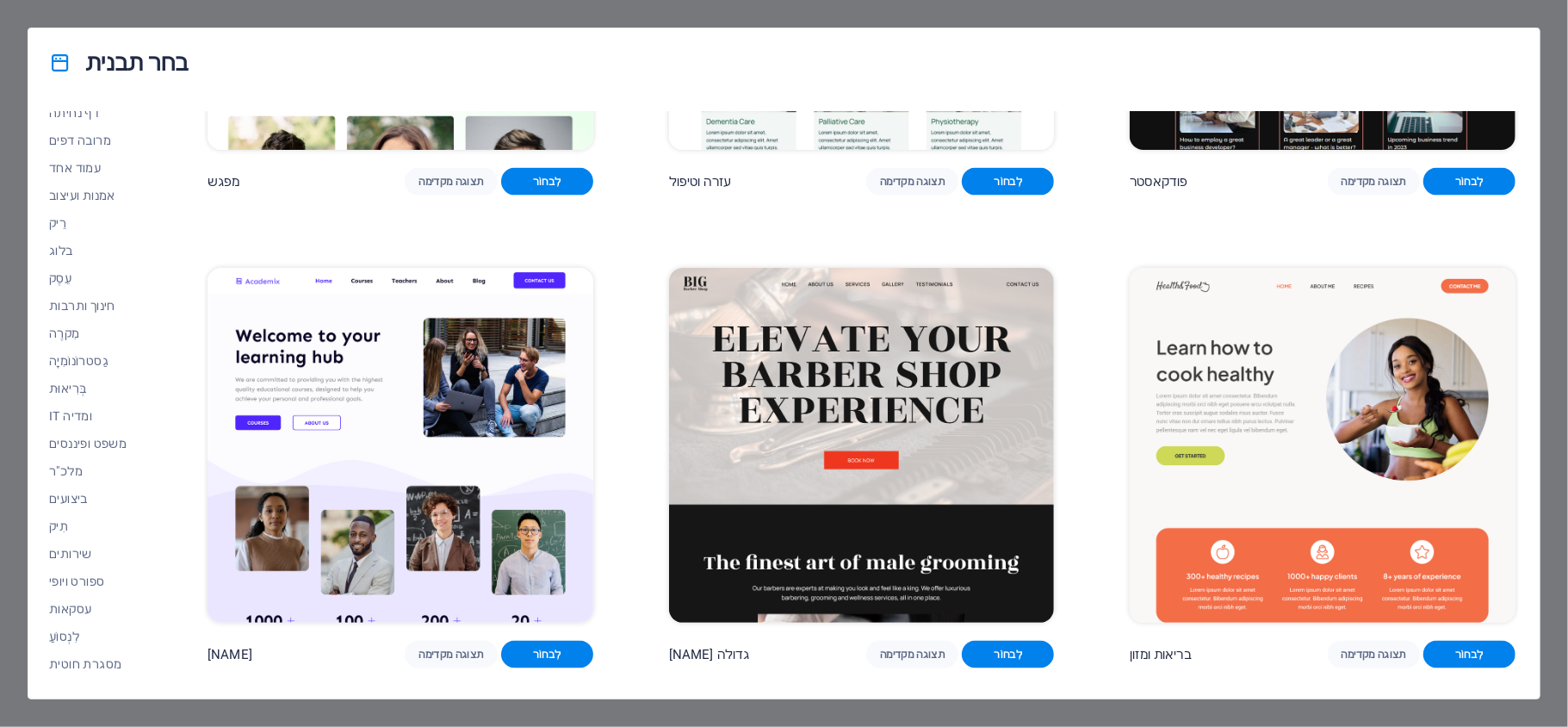 scroll, scrollTop: 1723, scrollLeft: 0, axis: vertical 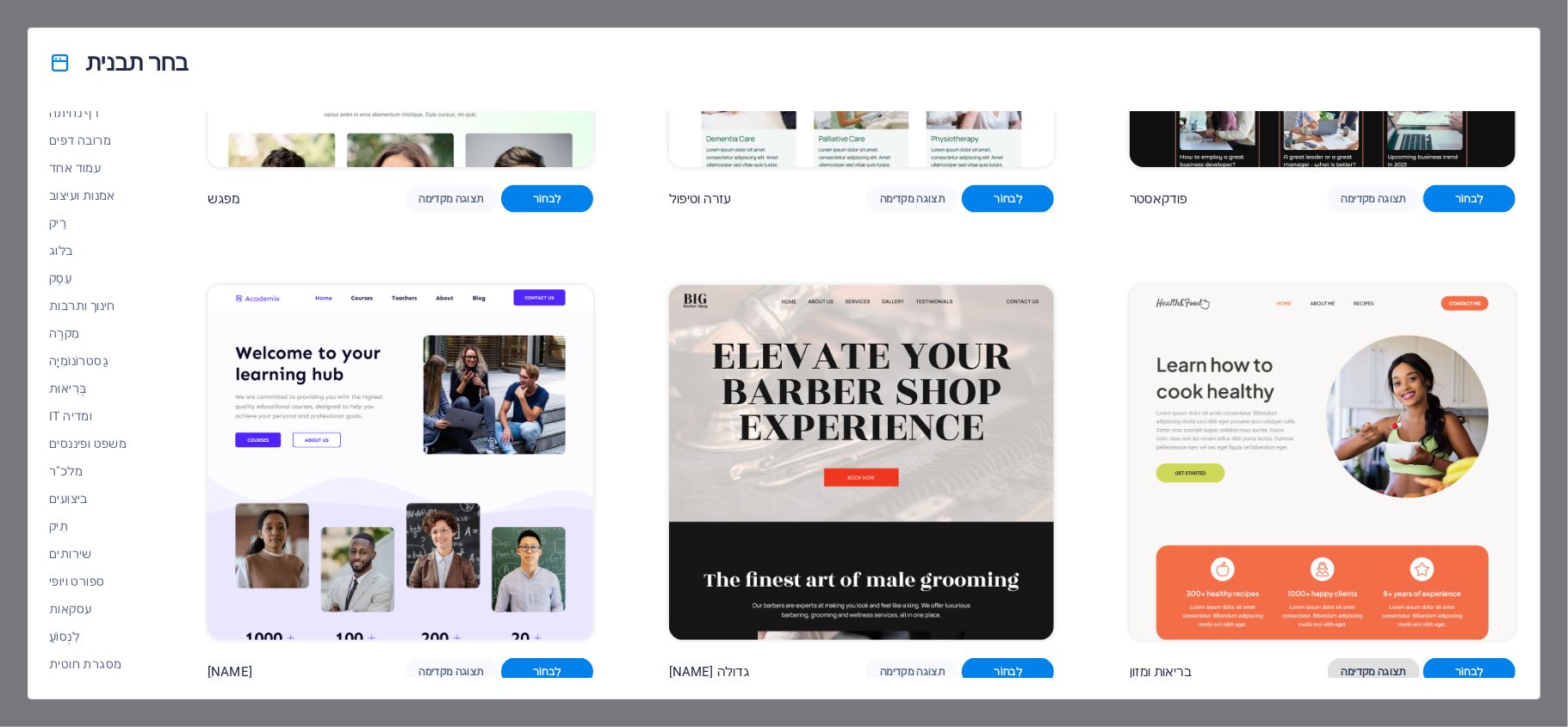 click on "תצוגה מקדימה" at bounding box center [1373, 672] 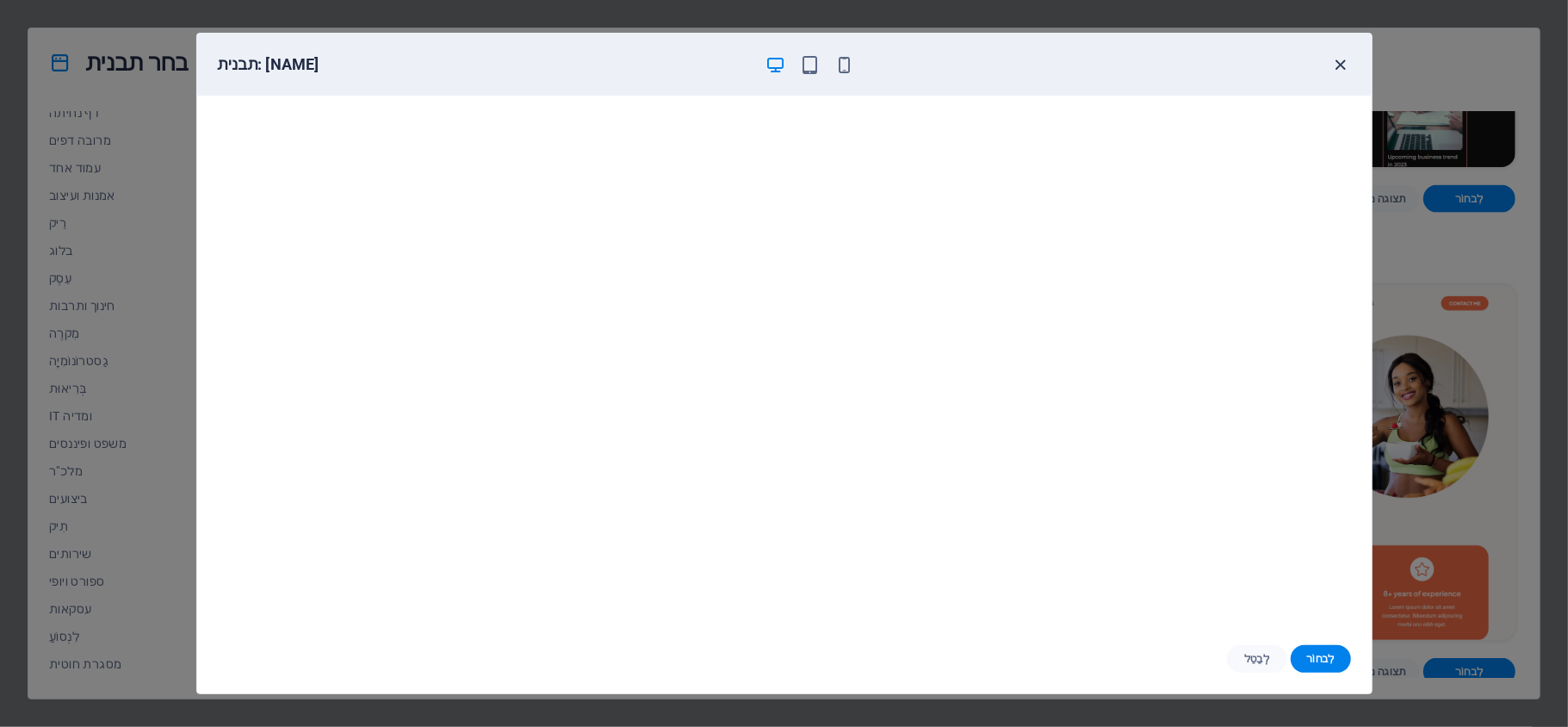 click at bounding box center (1340, 65) 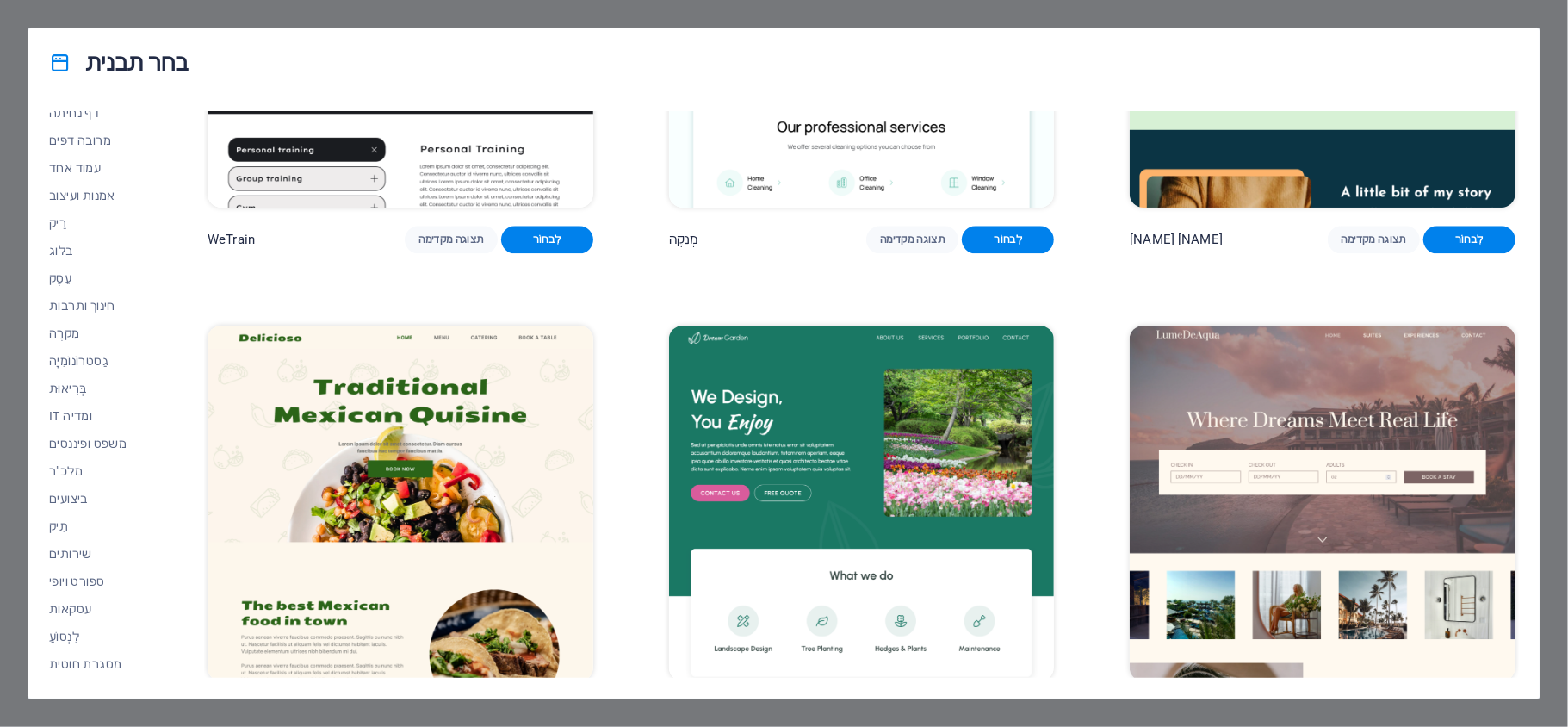 scroll, scrollTop: 3332, scrollLeft: 0, axis: vertical 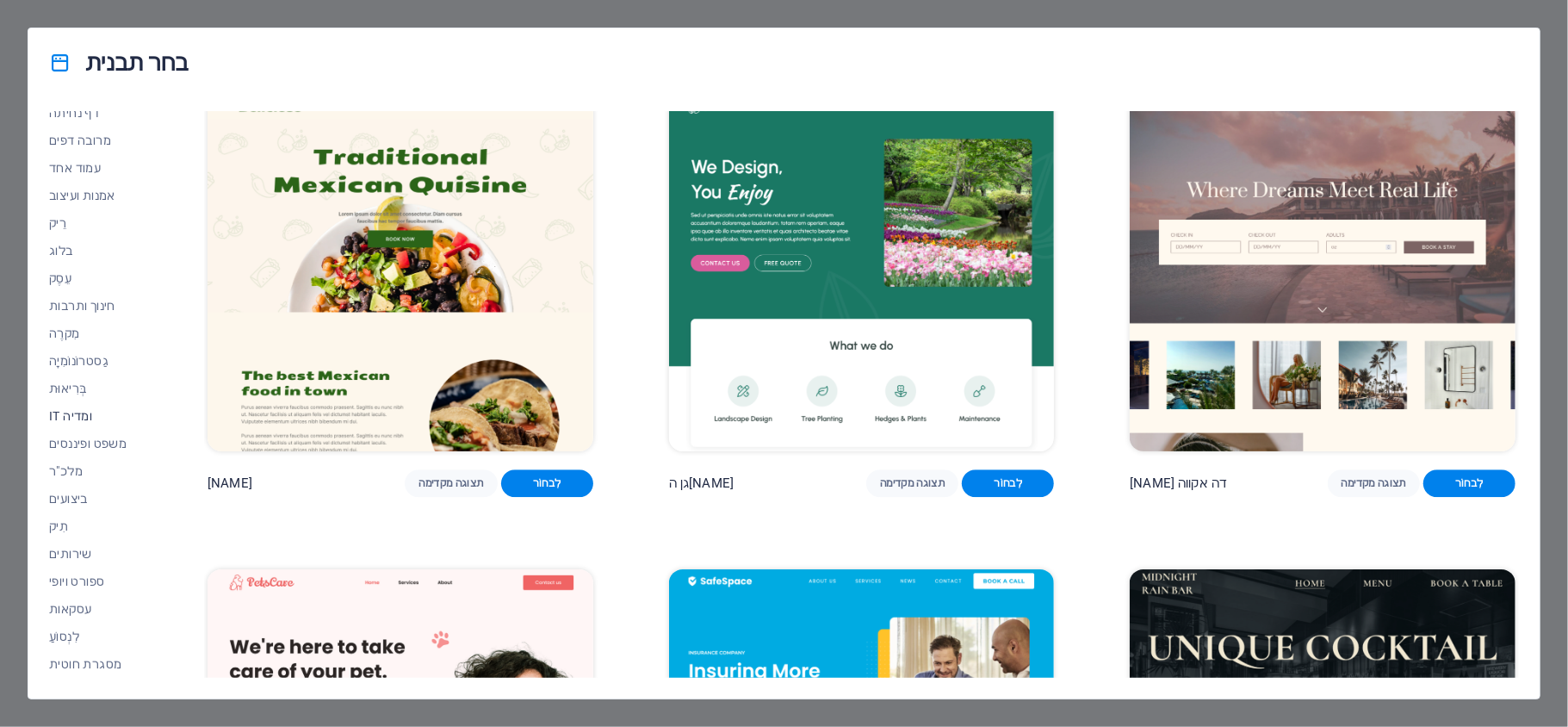 click on "IT ומדיה" at bounding box center (71, 416) 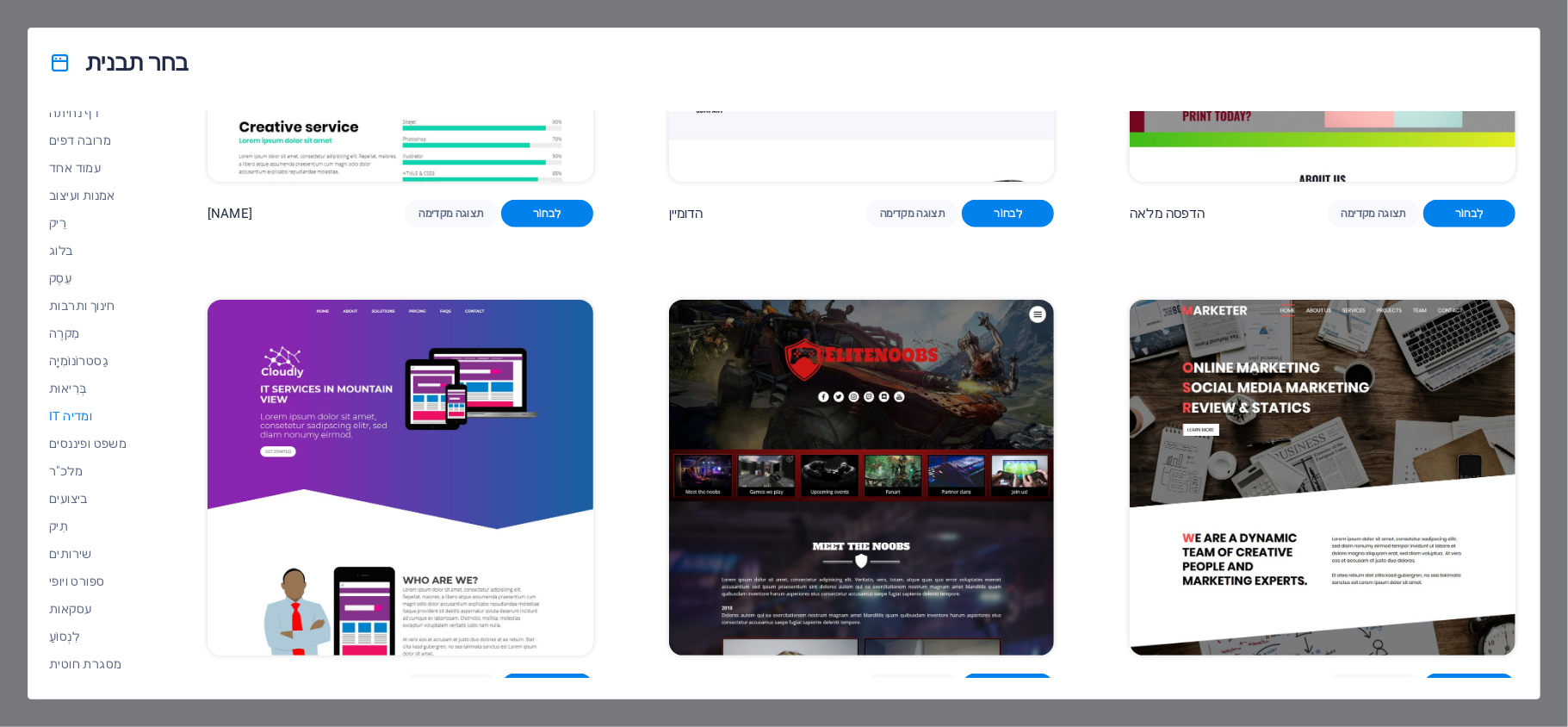 scroll, scrollTop: 1252, scrollLeft: 0, axis: vertical 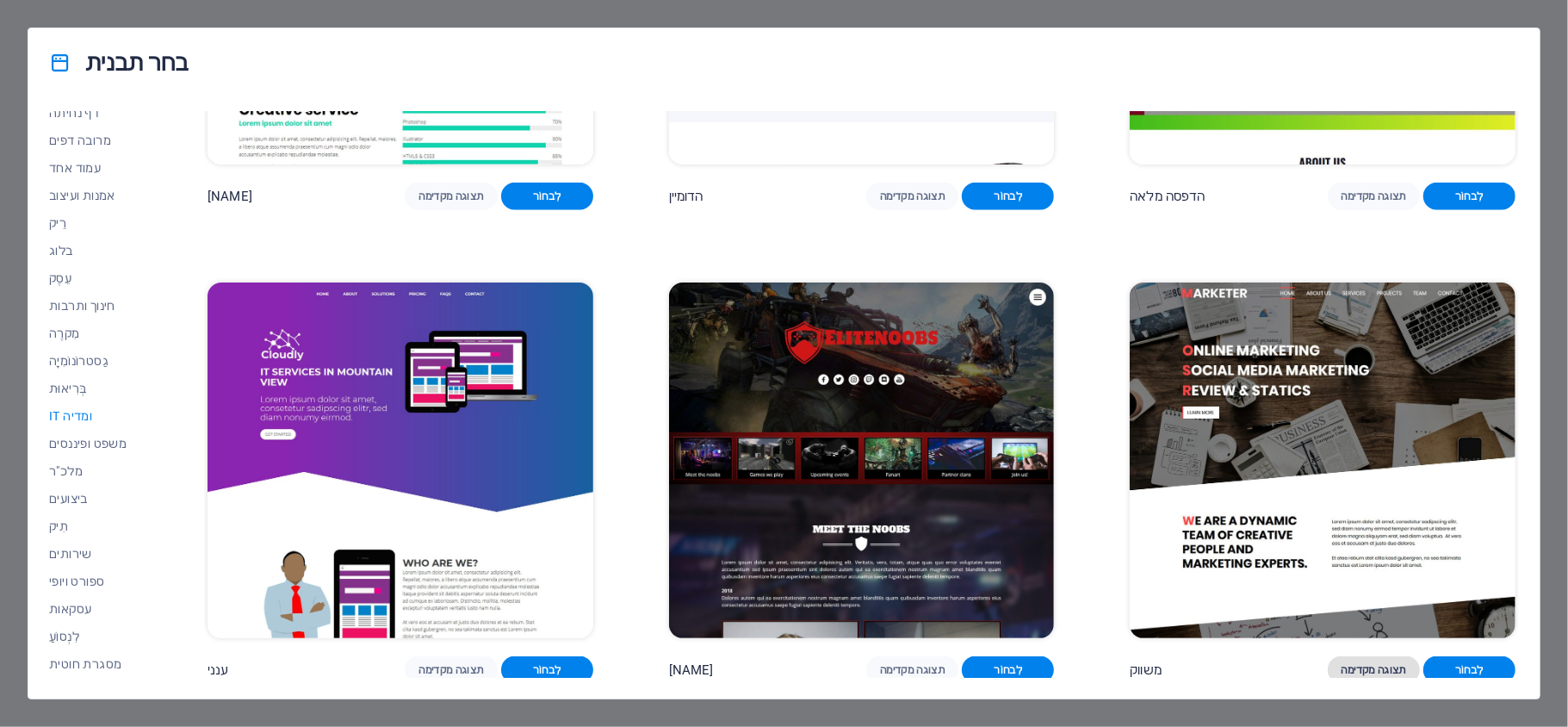 click on "תצוגה מקדימה" at bounding box center (1373, 670) 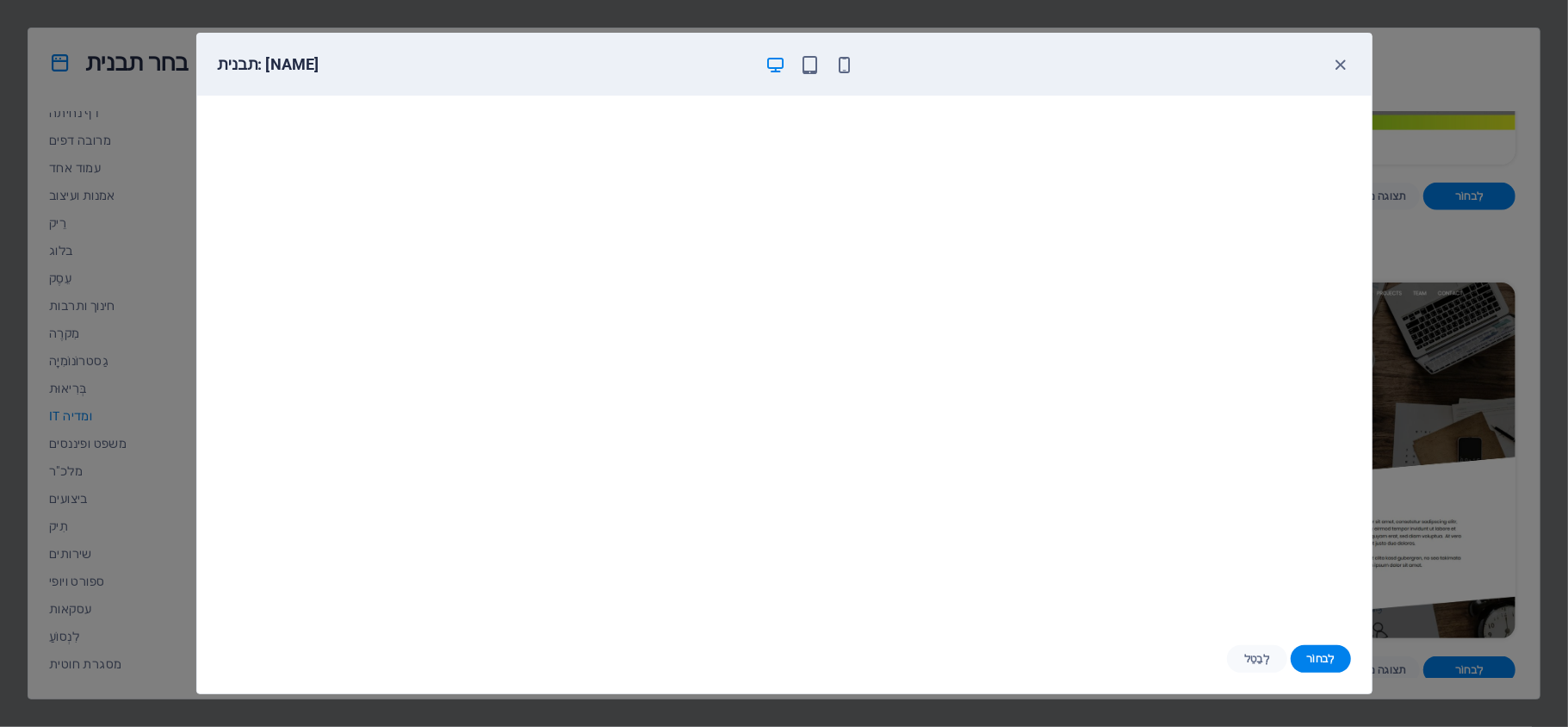 click on "תבנית: [NAME]" at bounding box center [784, 65] 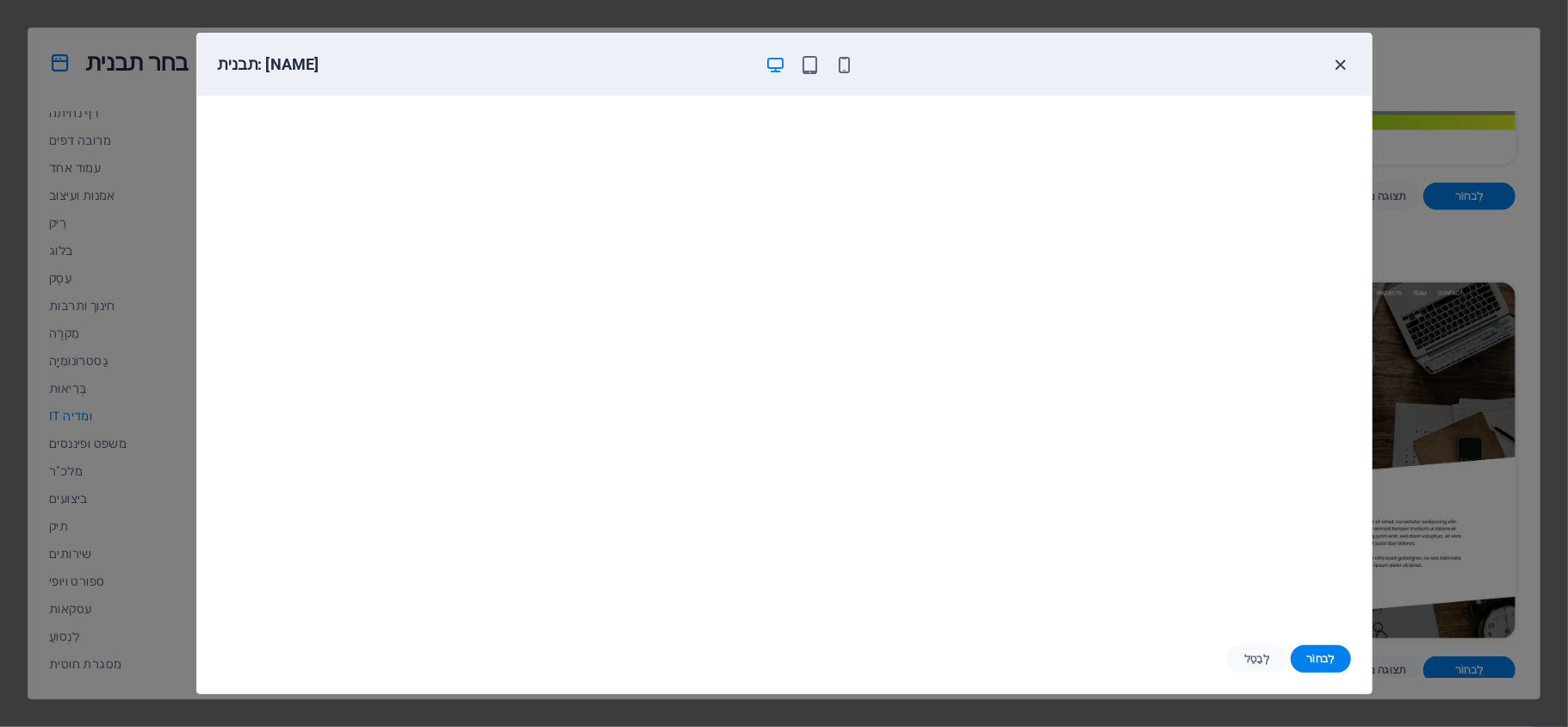 click at bounding box center [1340, 65] 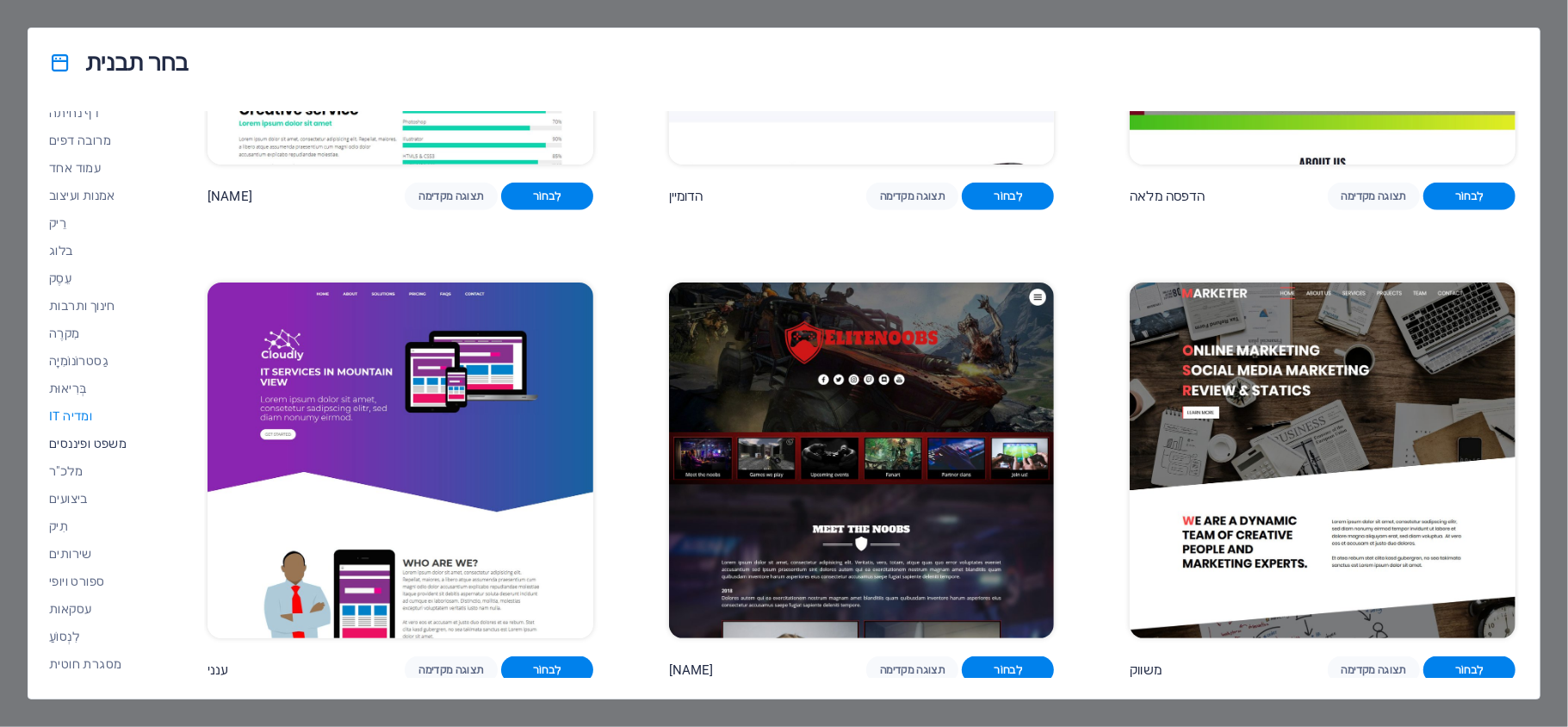 click on "משפט ופיננסים" at bounding box center (88, 444) 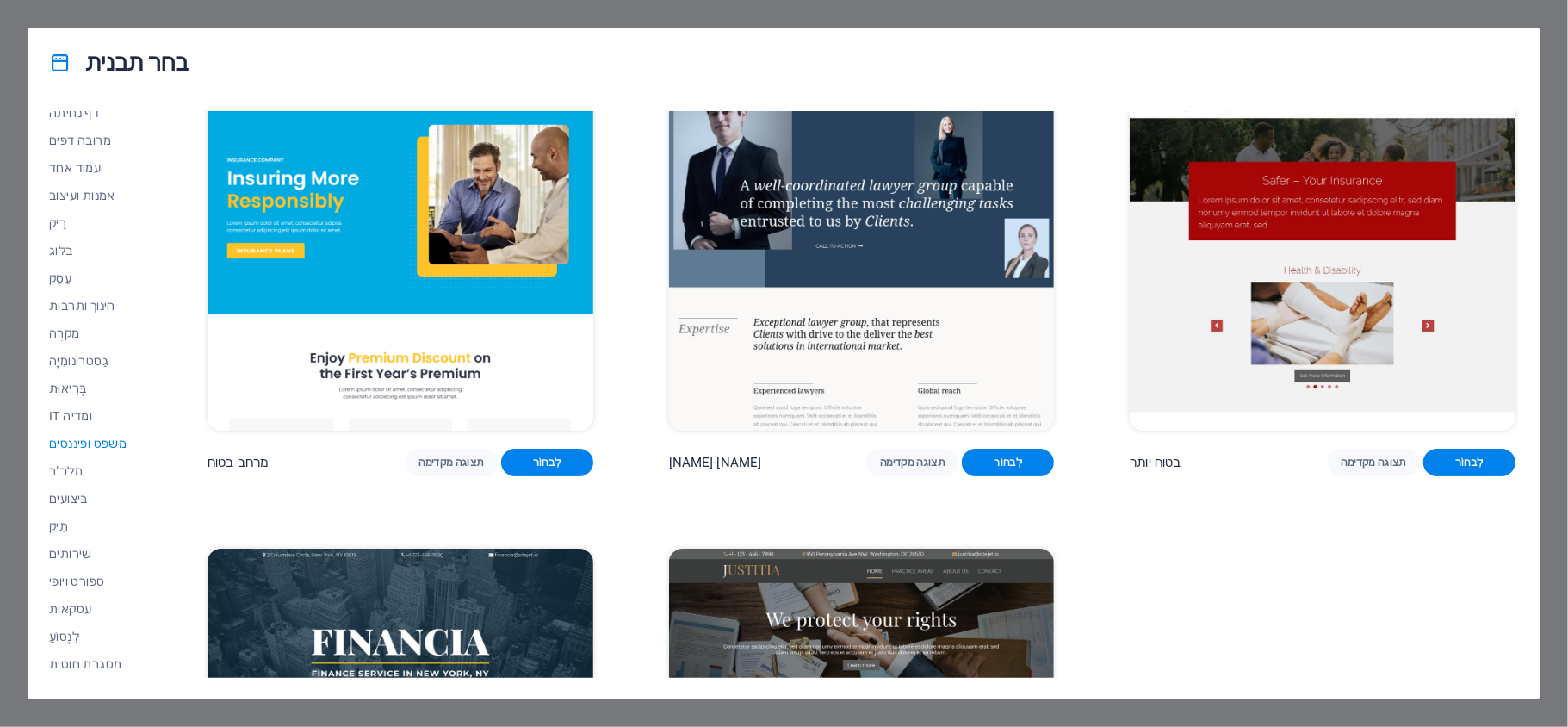 scroll, scrollTop: 0, scrollLeft: 0, axis: both 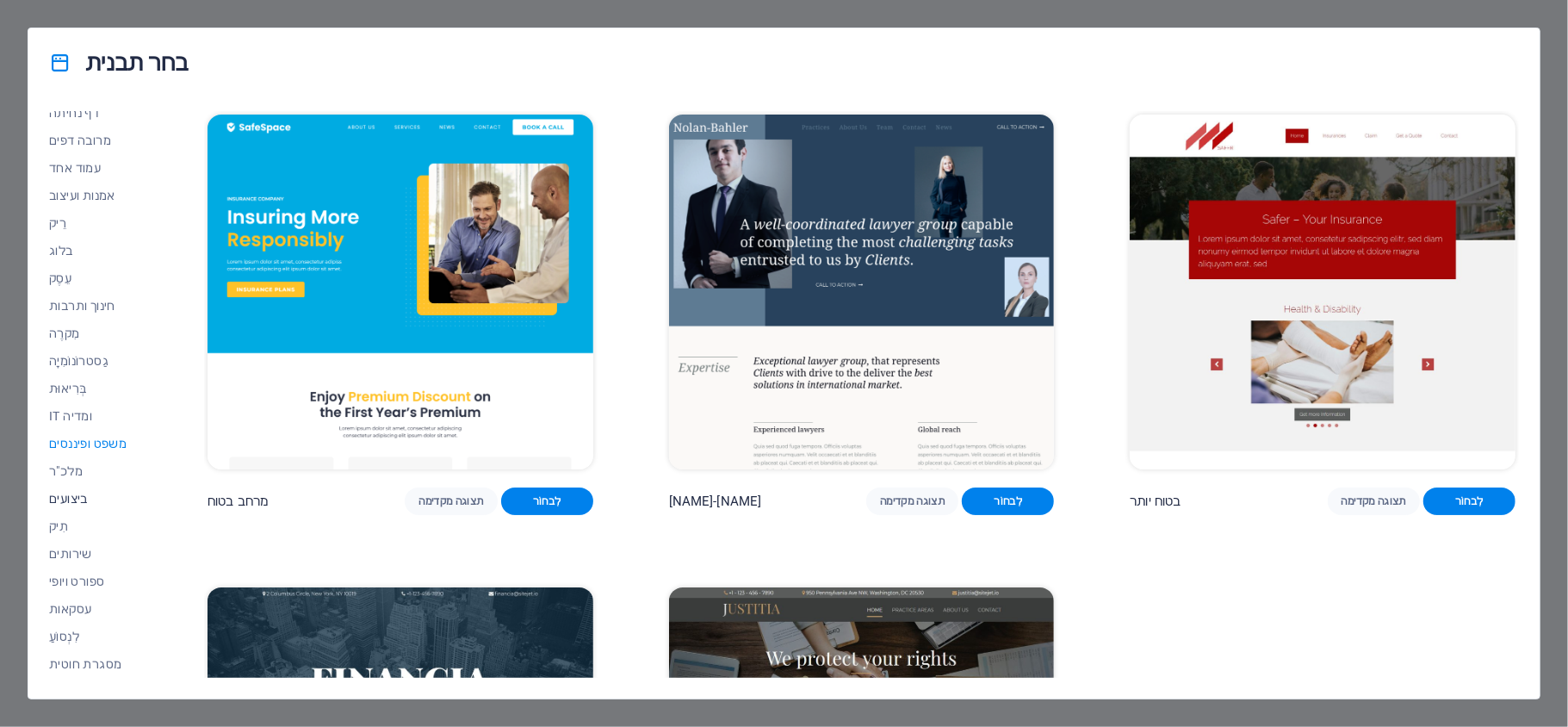 click on "ביצועים" at bounding box center (68, 499) 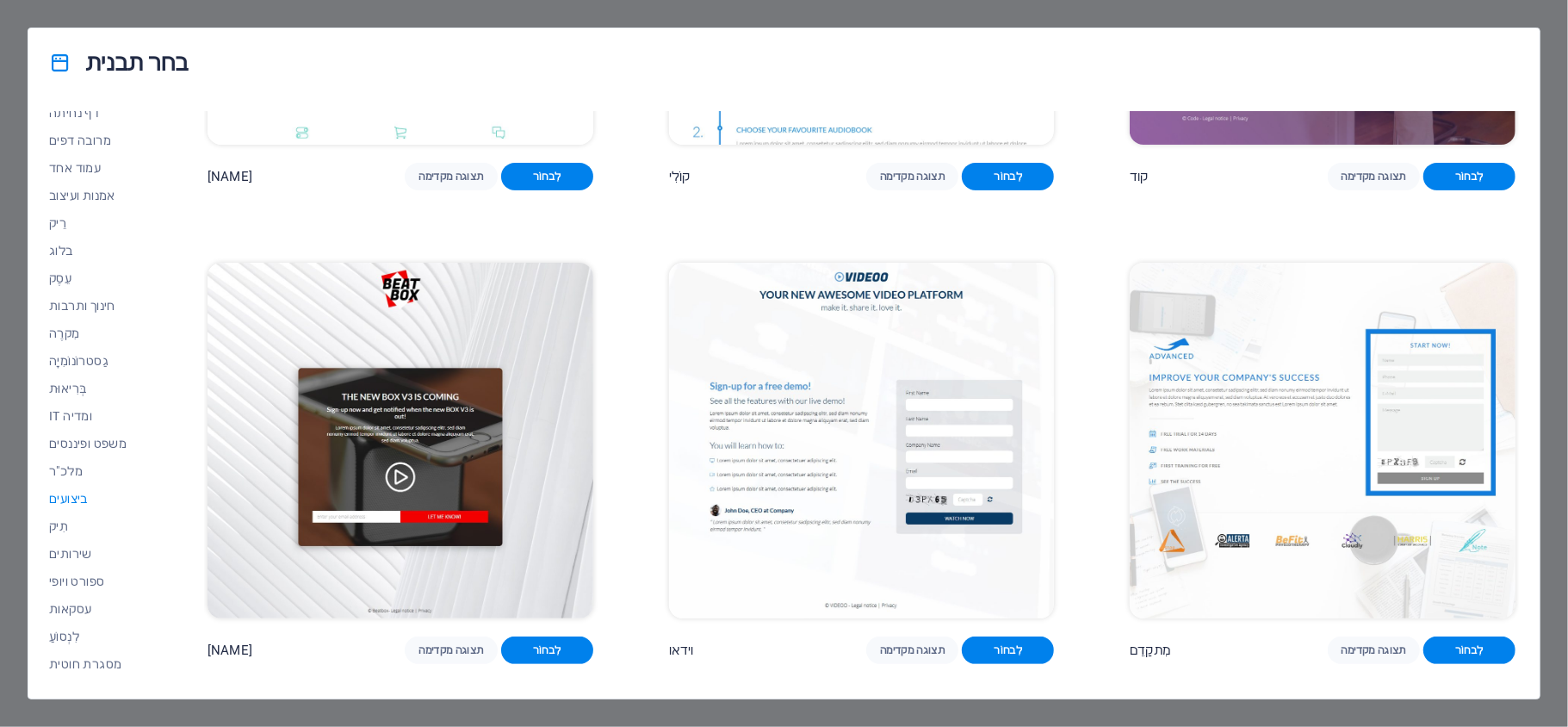scroll, scrollTop: 459, scrollLeft: 0, axis: vertical 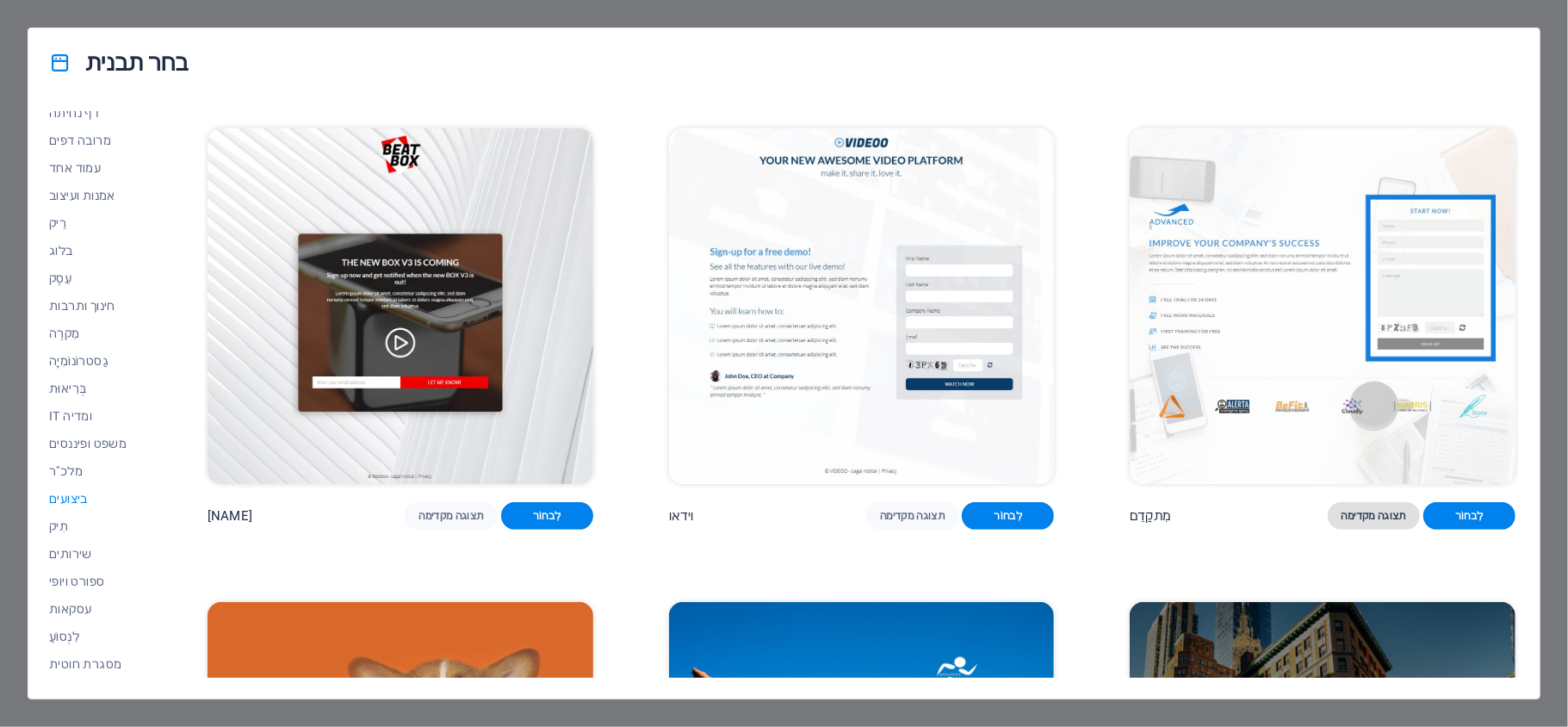 click on "תצוגה מקדימה" at bounding box center (1373, 516) 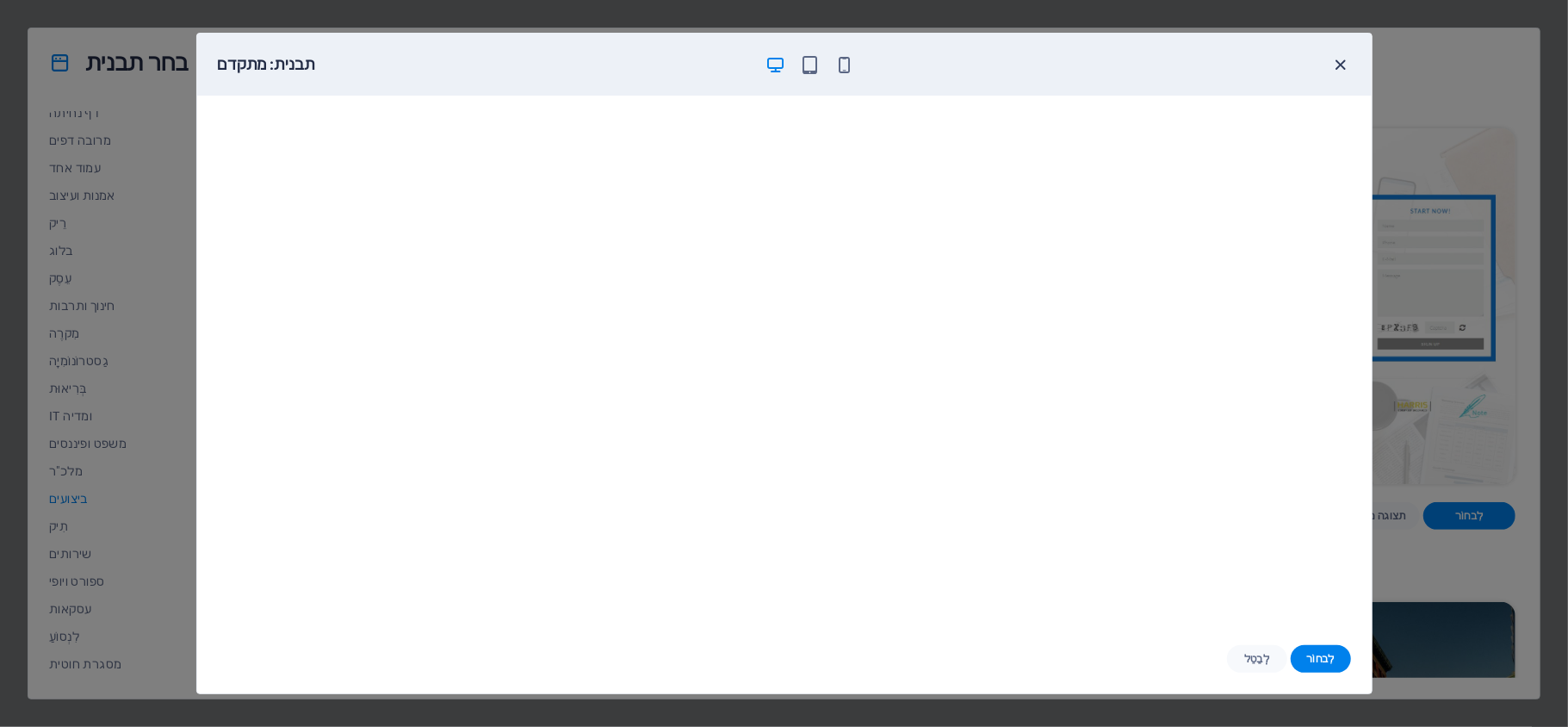 click at bounding box center [1340, 65] 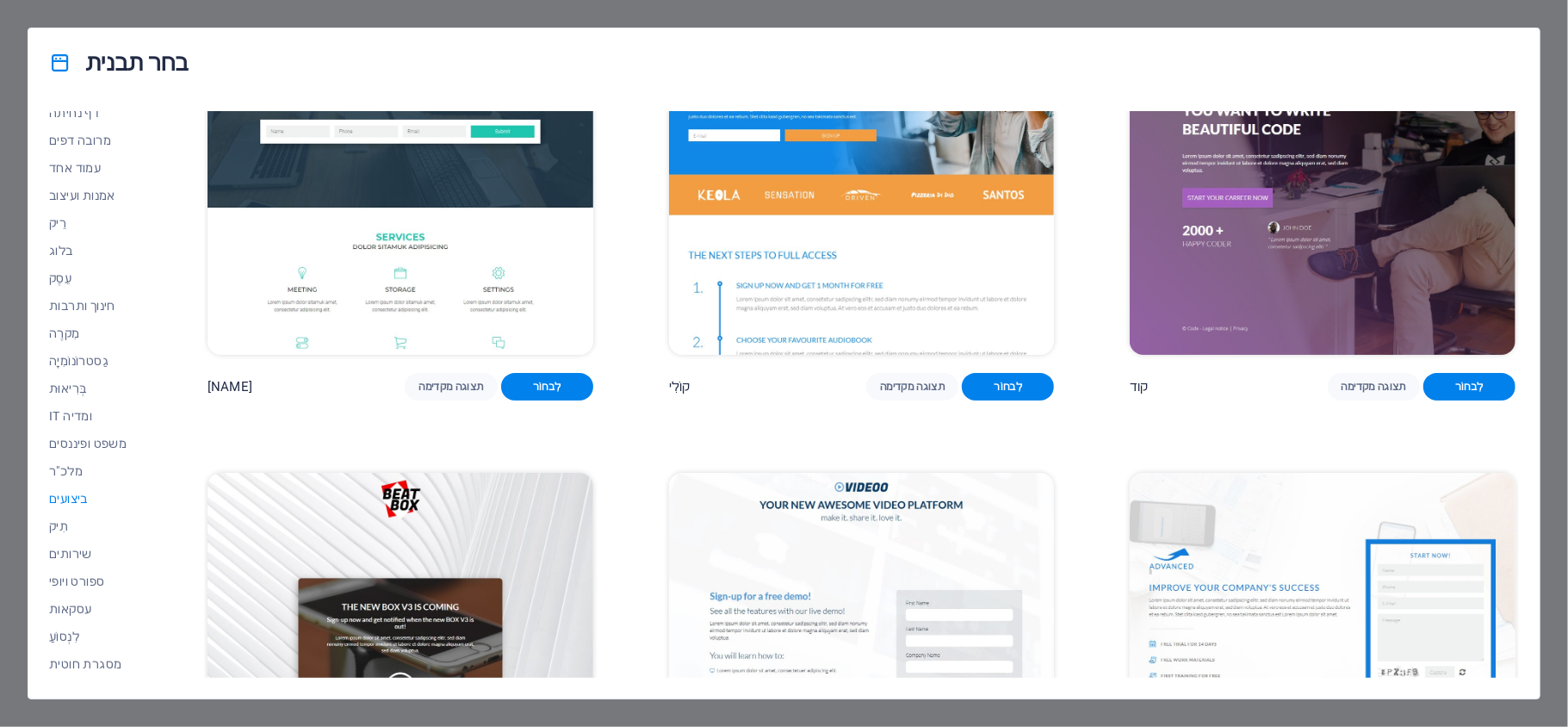 scroll, scrollTop: 0, scrollLeft: 0, axis: both 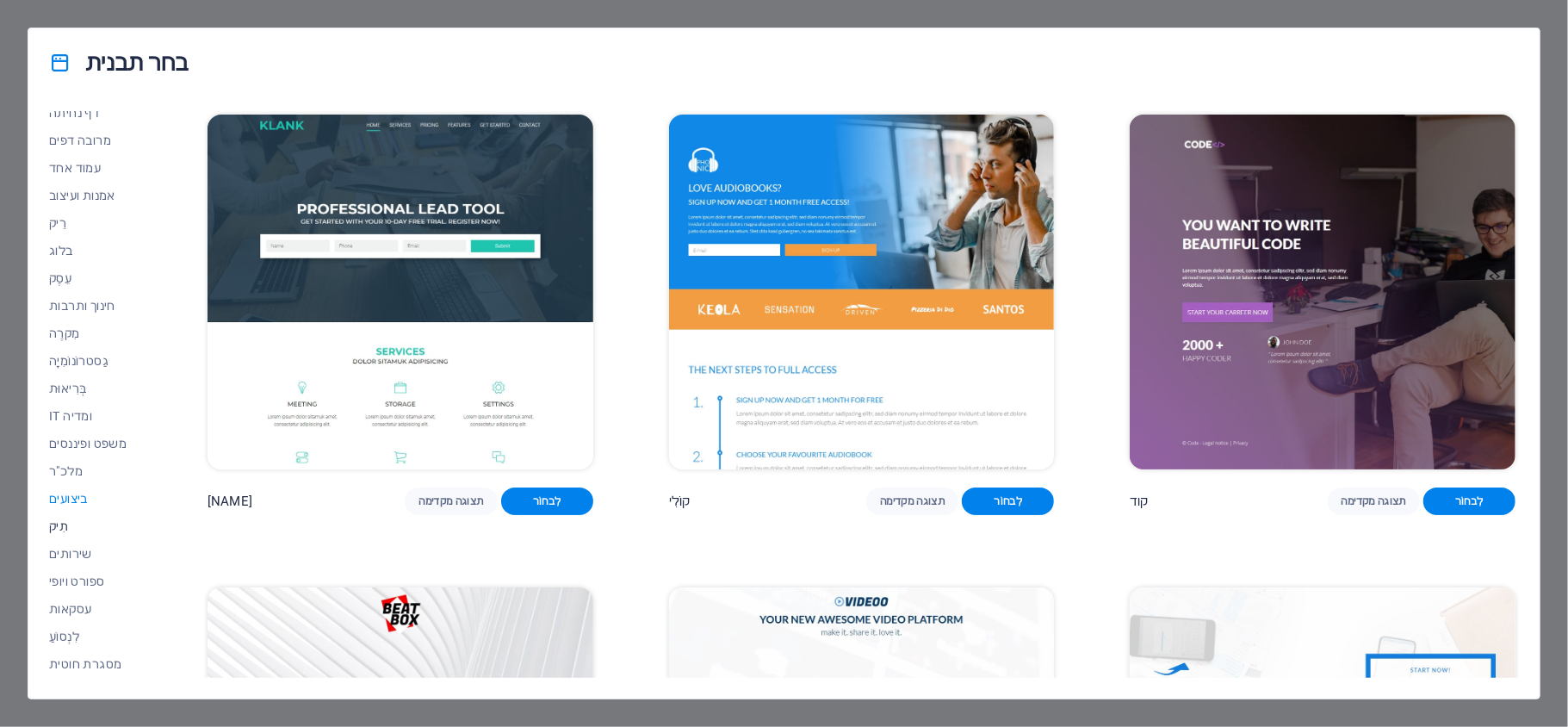 click on "תִיק" at bounding box center [90, 526] 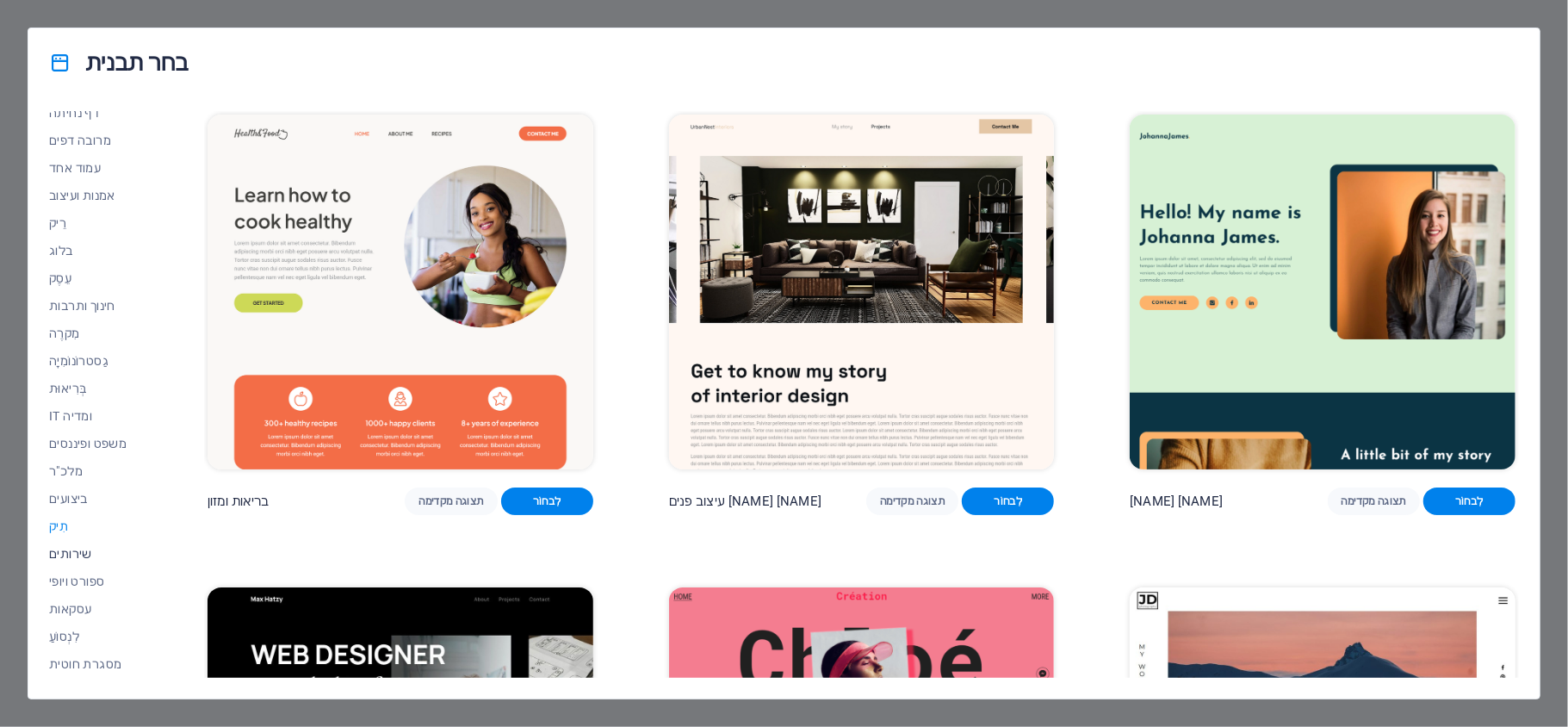 click on "שירותים" at bounding box center (90, 554) 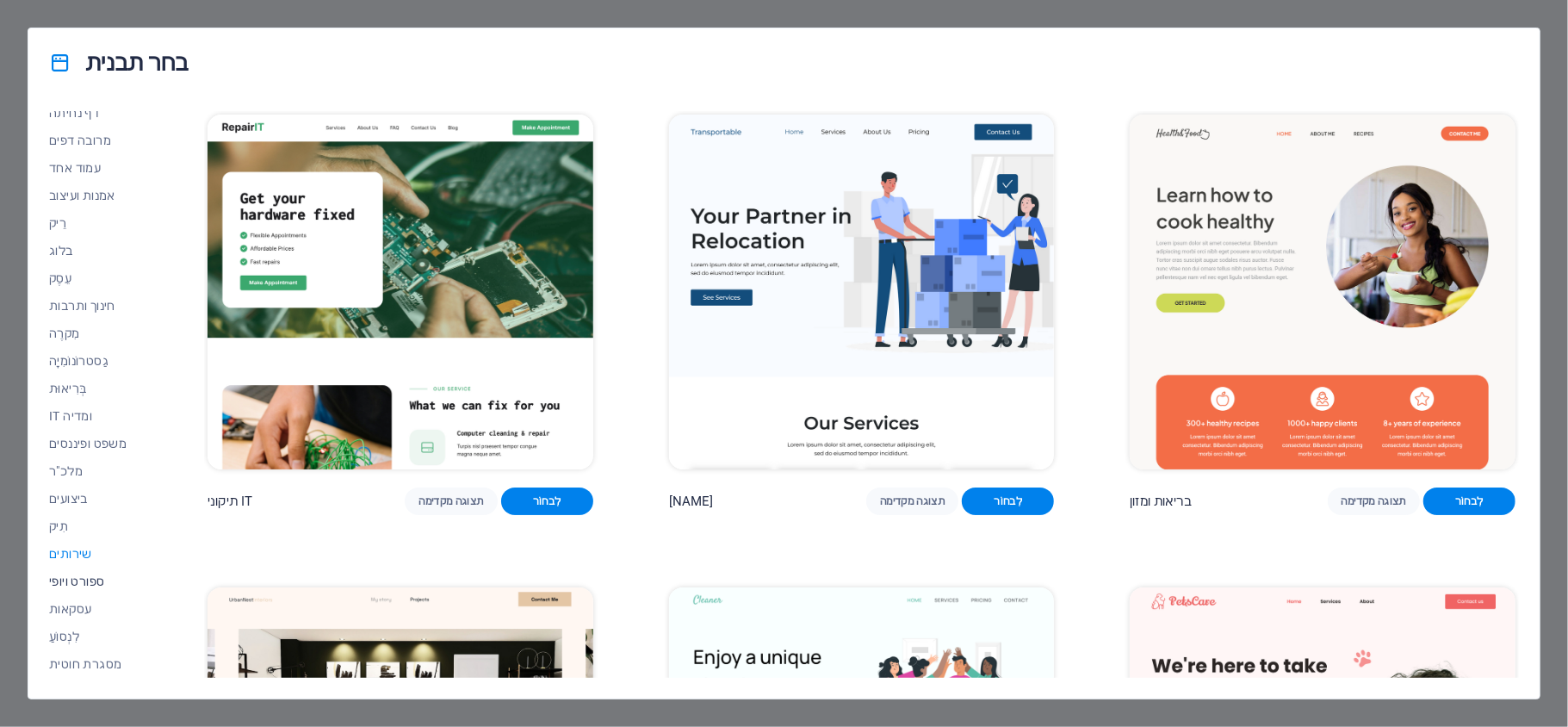 click on "ספורט ויופי" at bounding box center (90, 581) 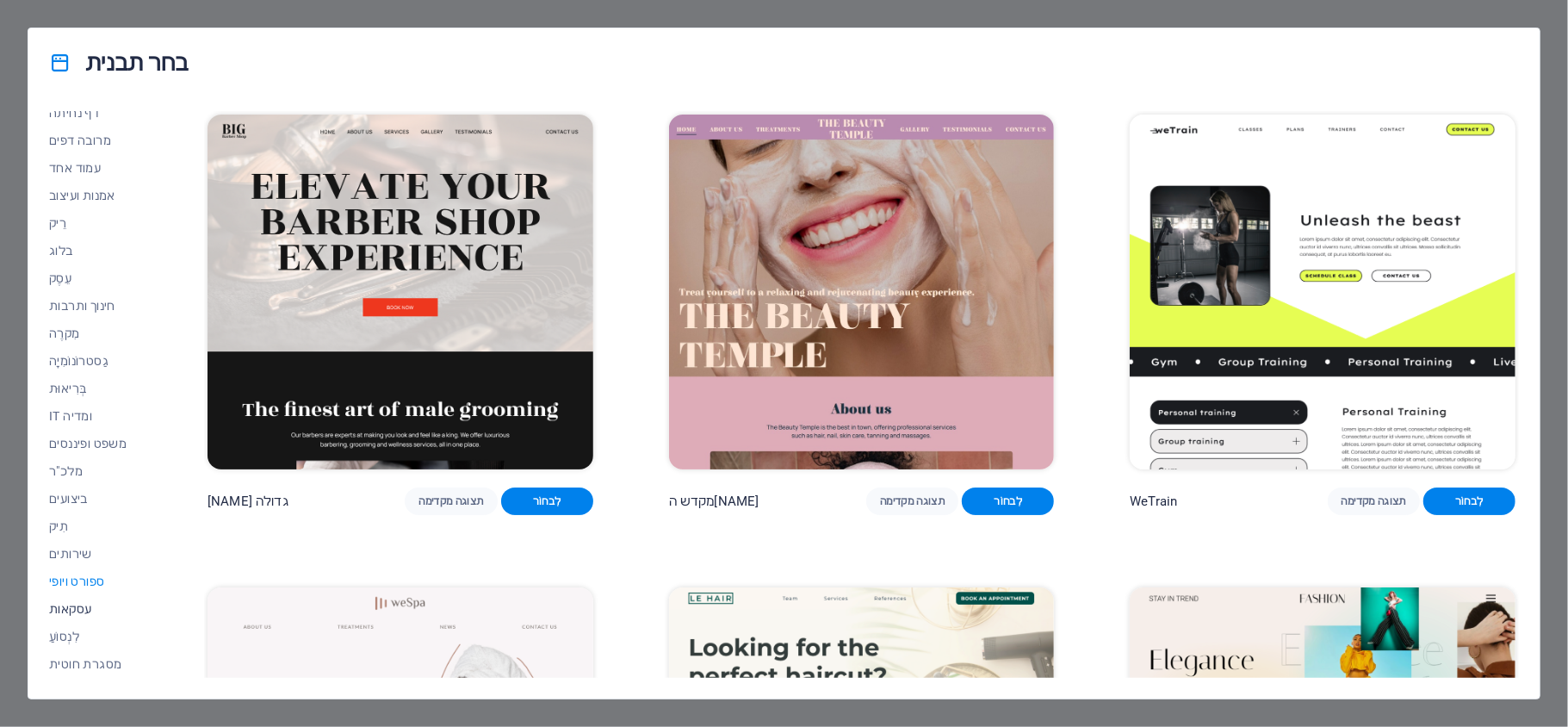 click on "עסקאות" at bounding box center [90, 609] 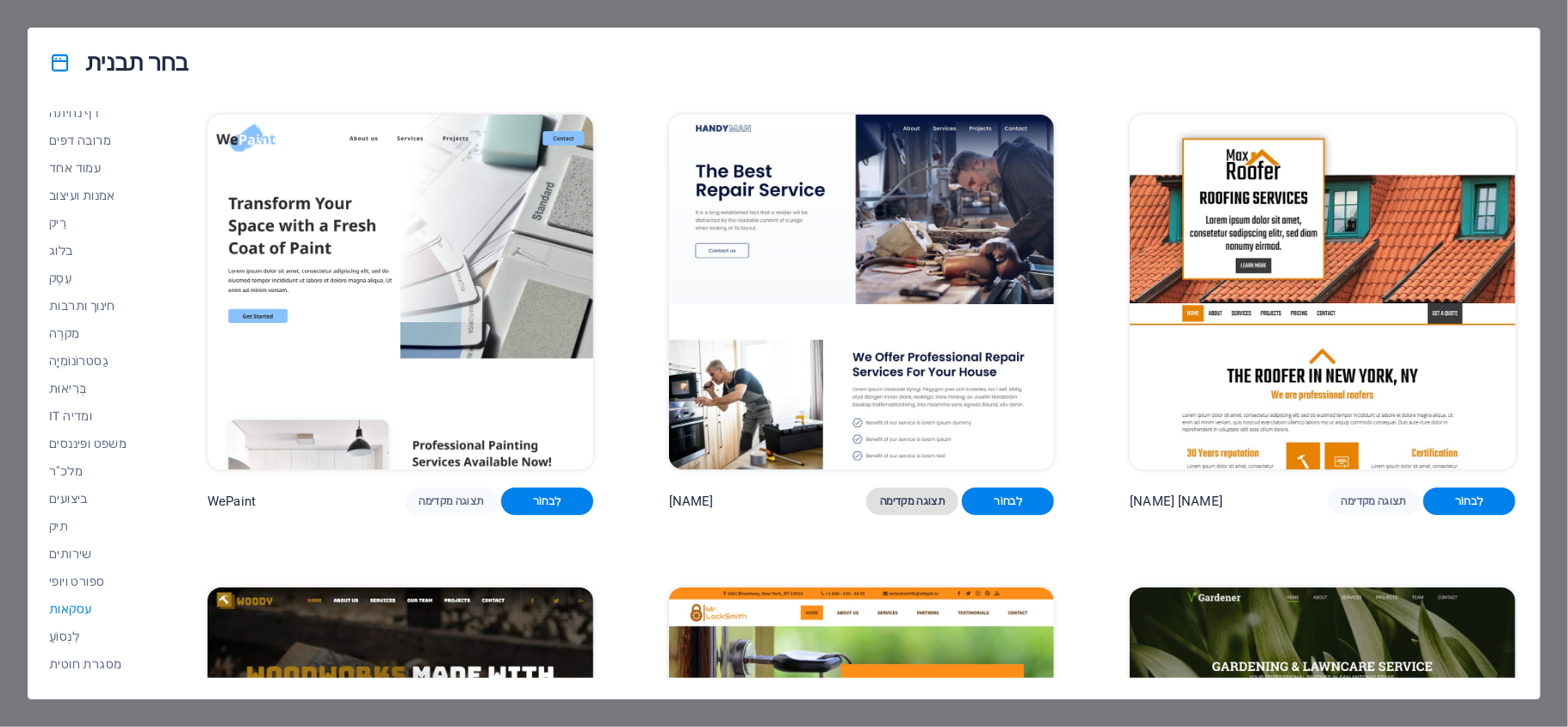 click on "תצוגה מקדימה" at bounding box center (912, 501) 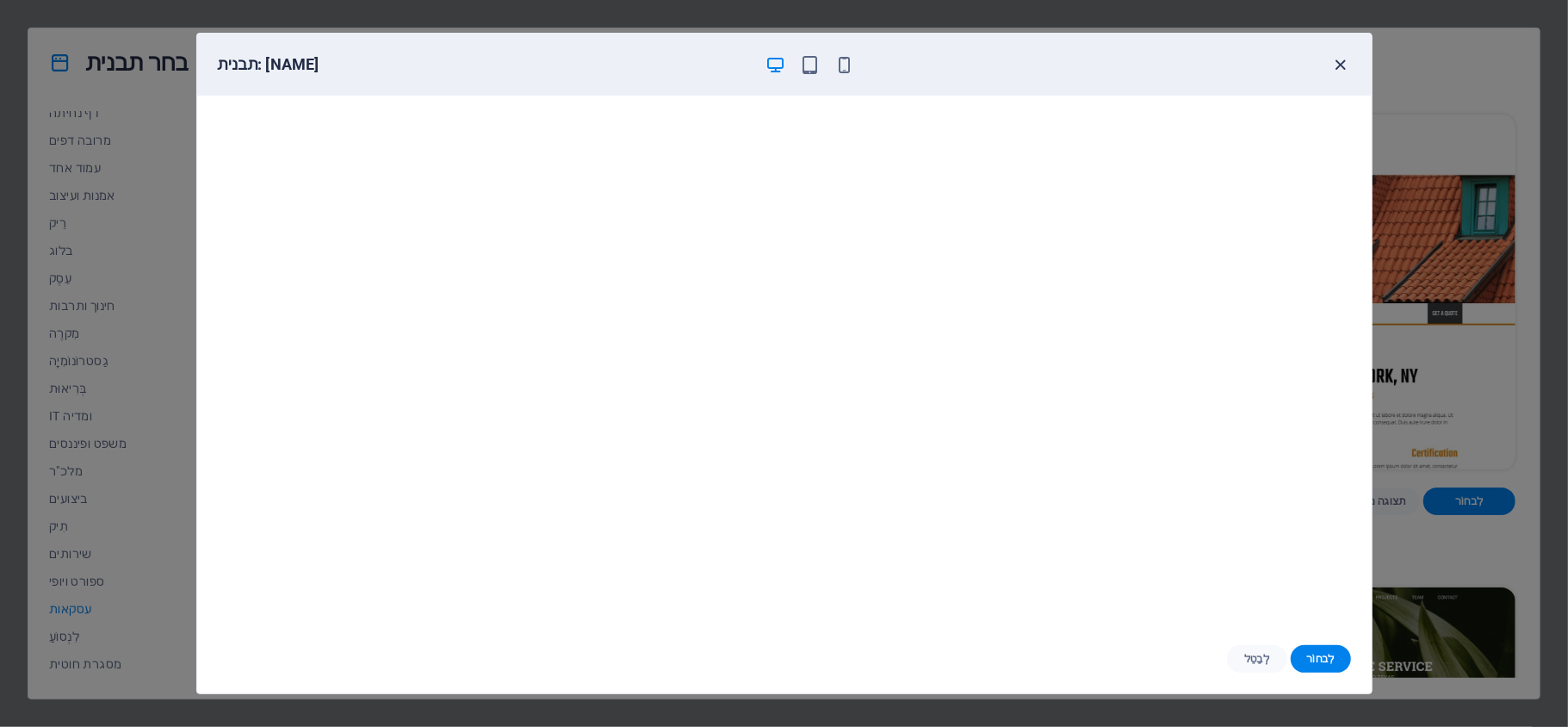 click at bounding box center [1340, 65] 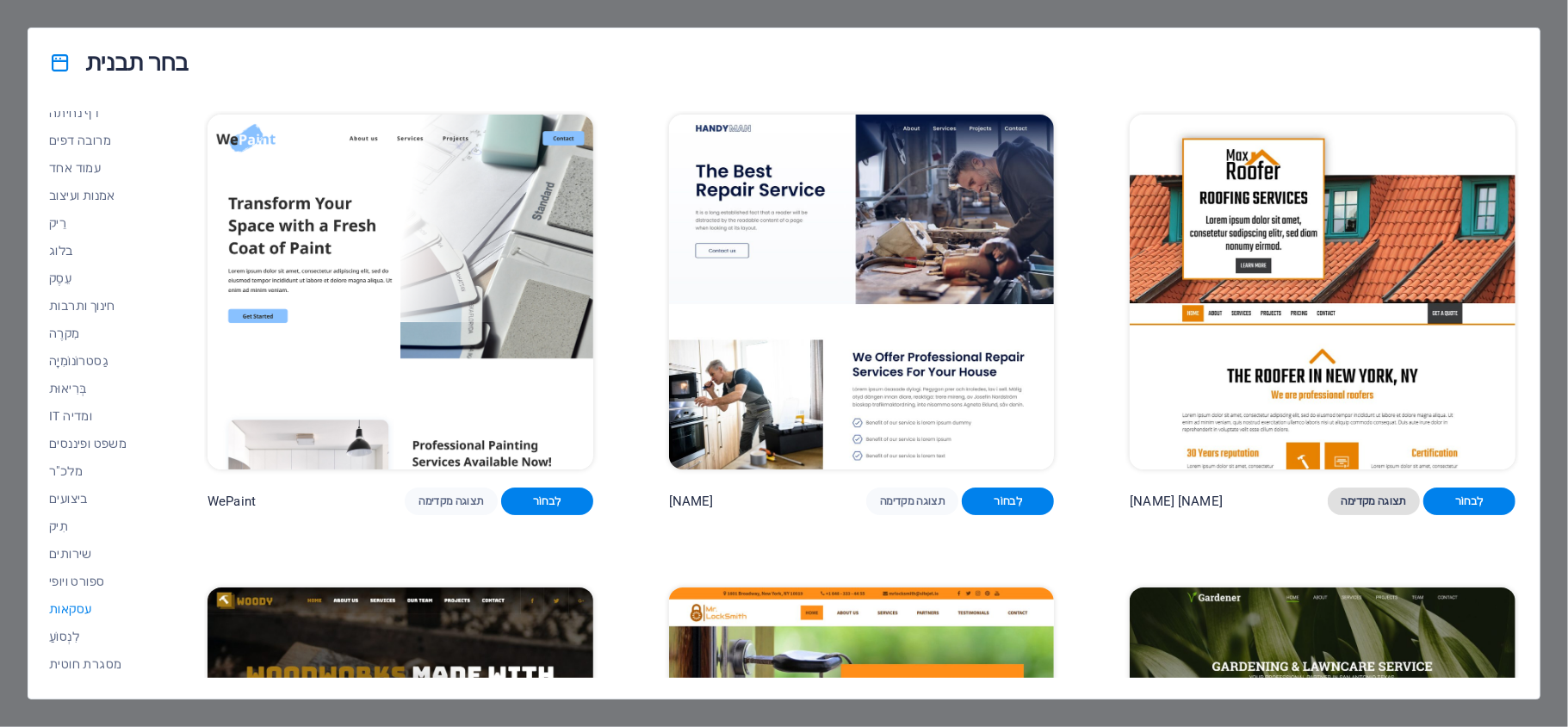 click on "תצוגה מקדימה" at bounding box center [1373, 501] 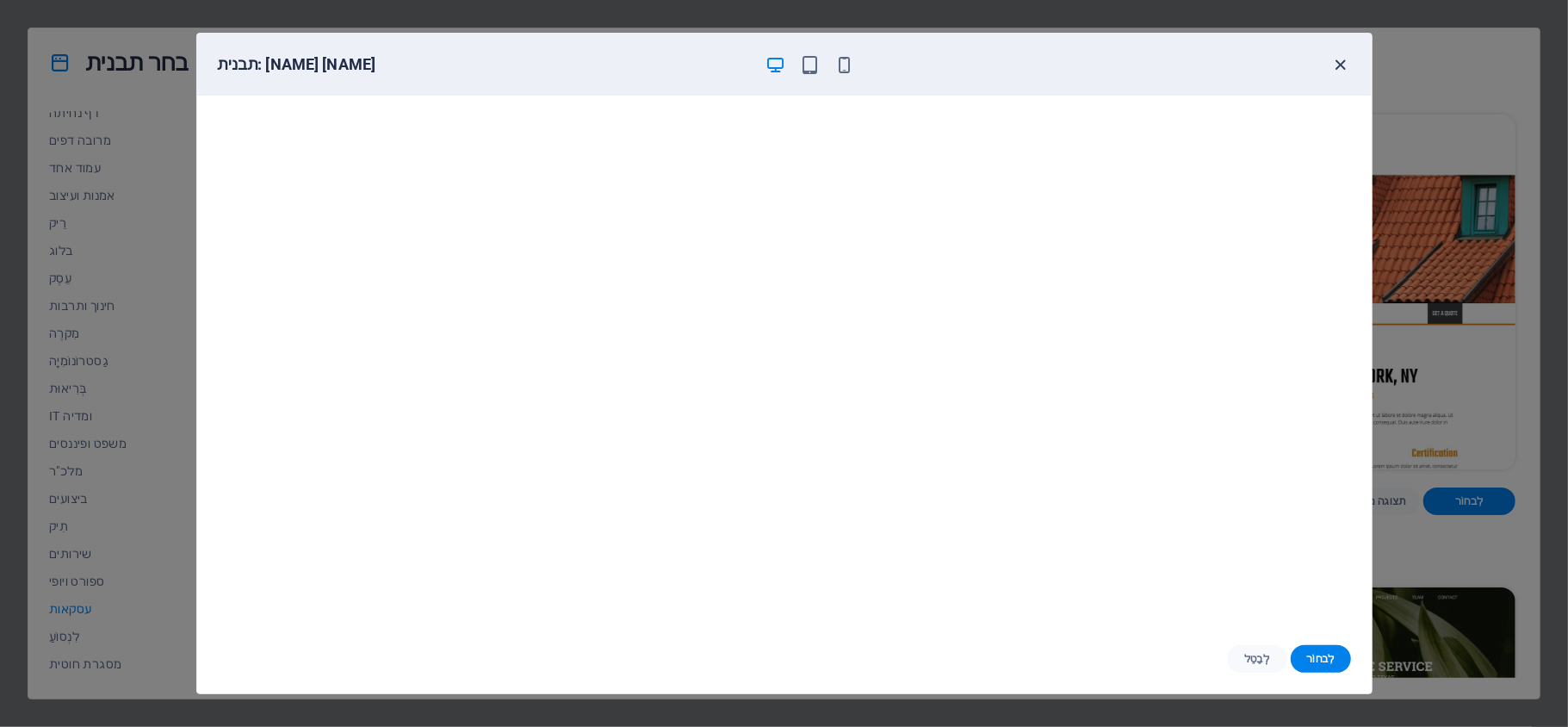 click at bounding box center [1340, 65] 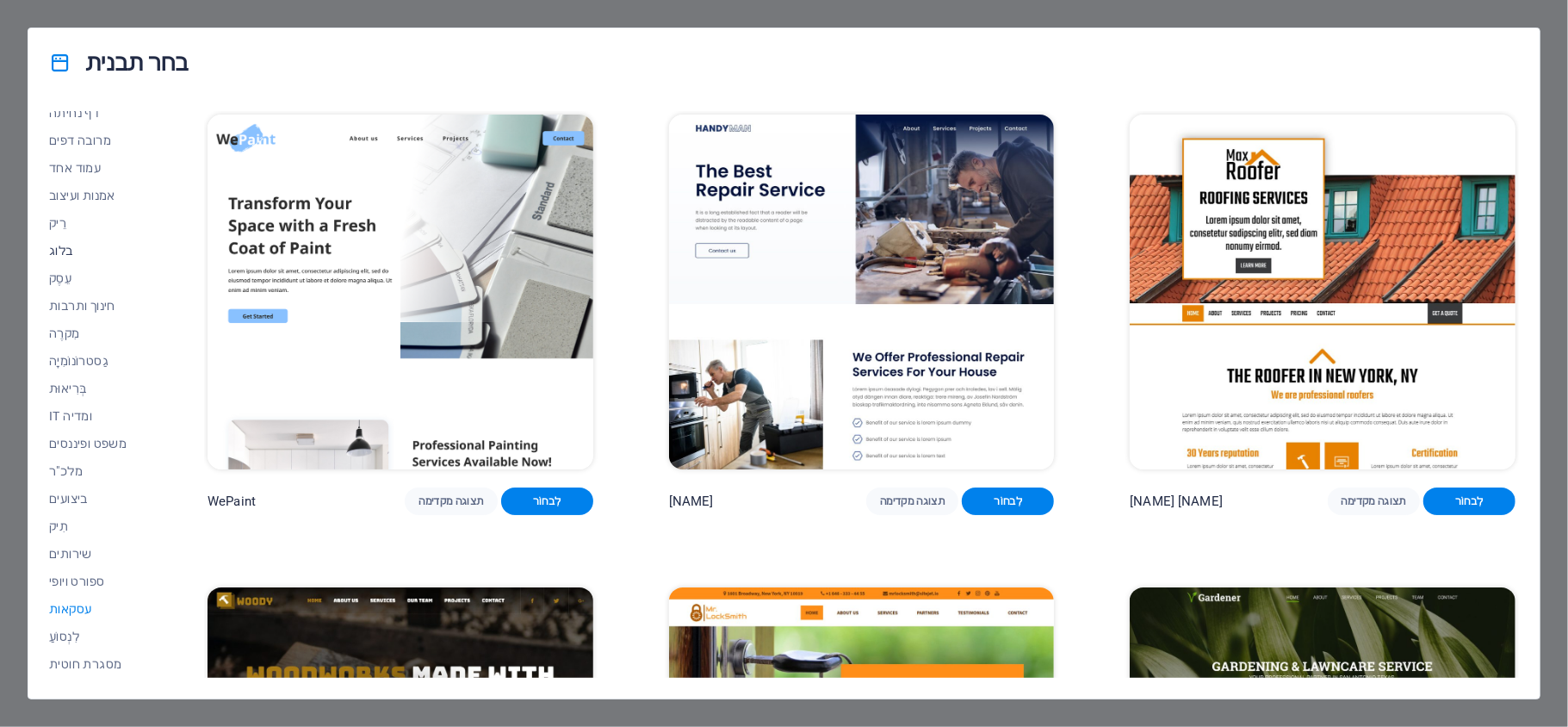 click on "בלוג" at bounding box center [90, 251] 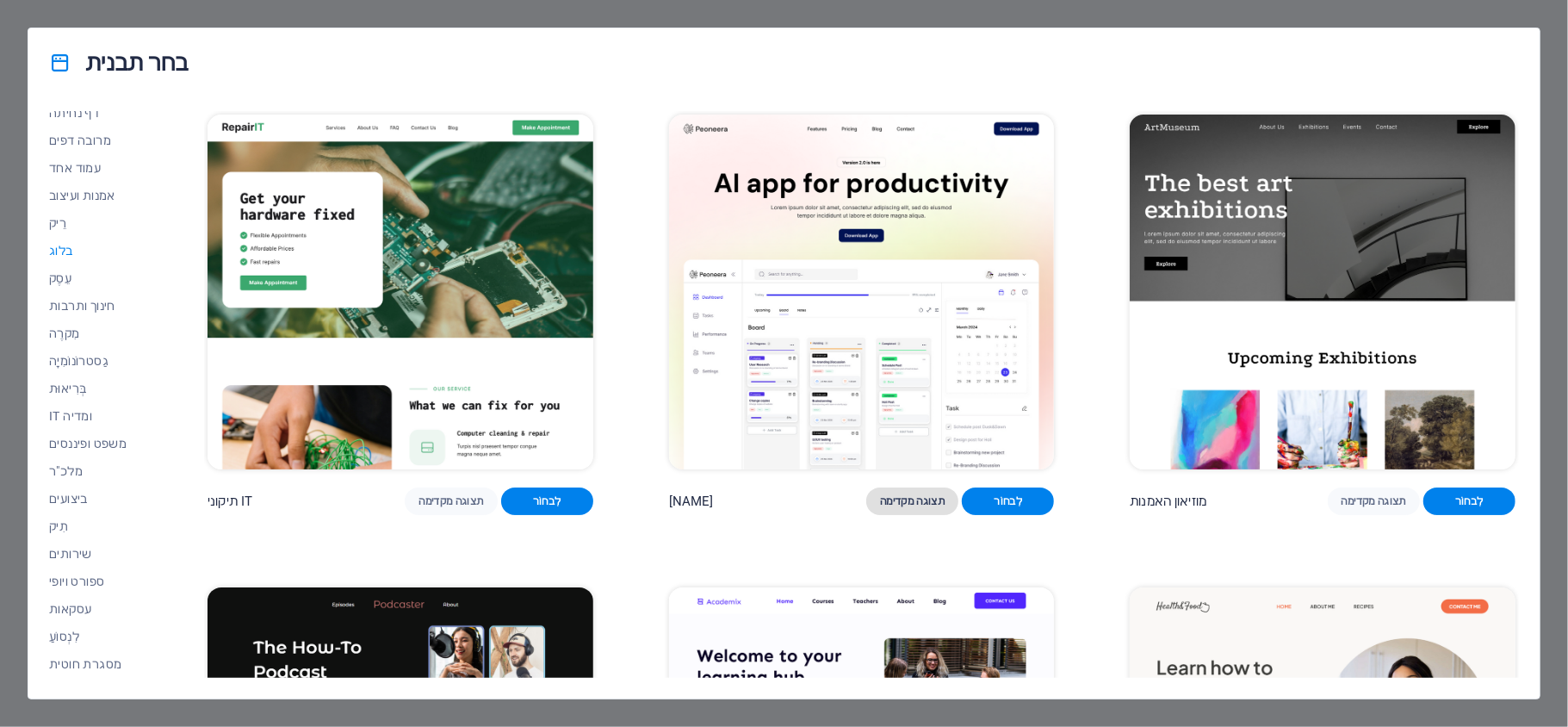 click on "תצוגה מקדימה" at bounding box center (912, 501) 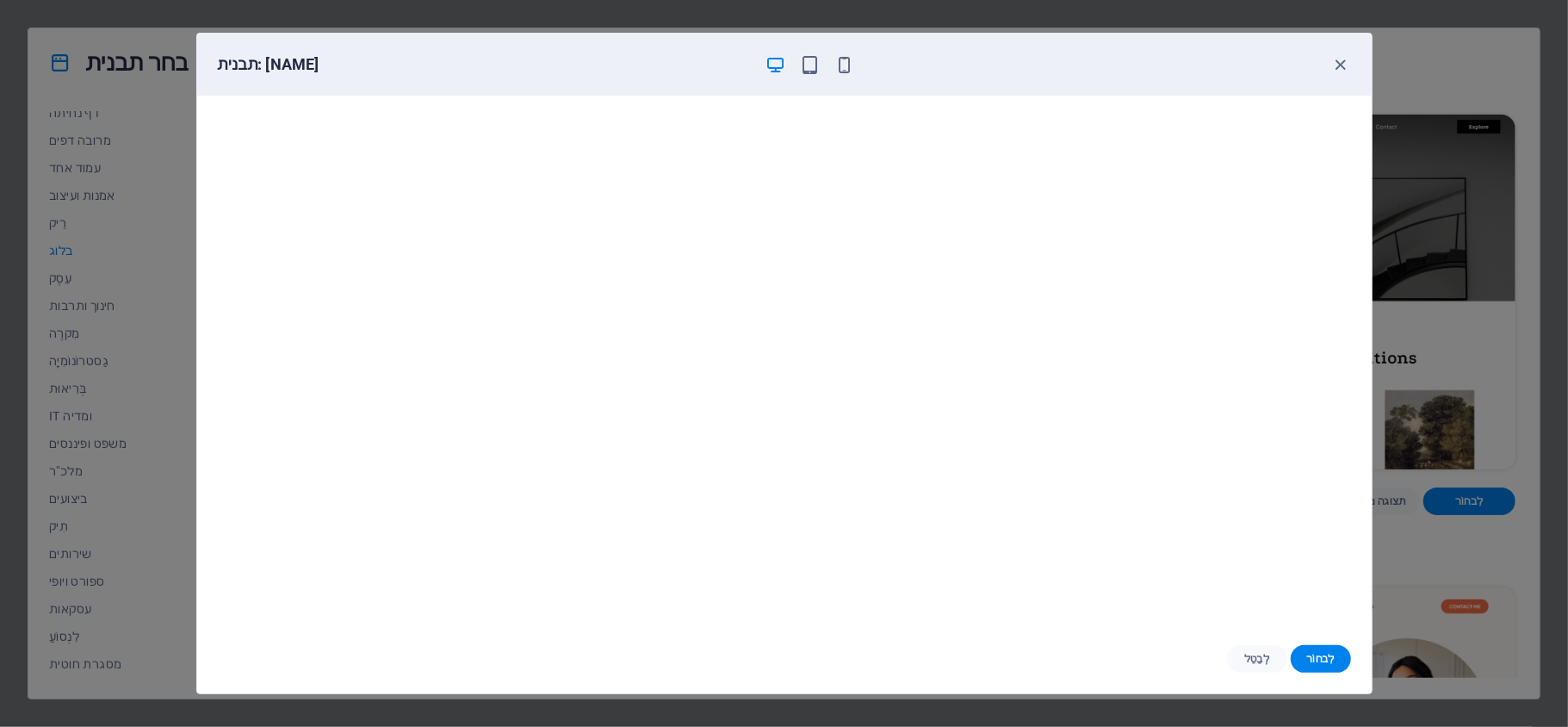 scroll, scrollTop: 3, scrollLeft: 0, axis: vertical 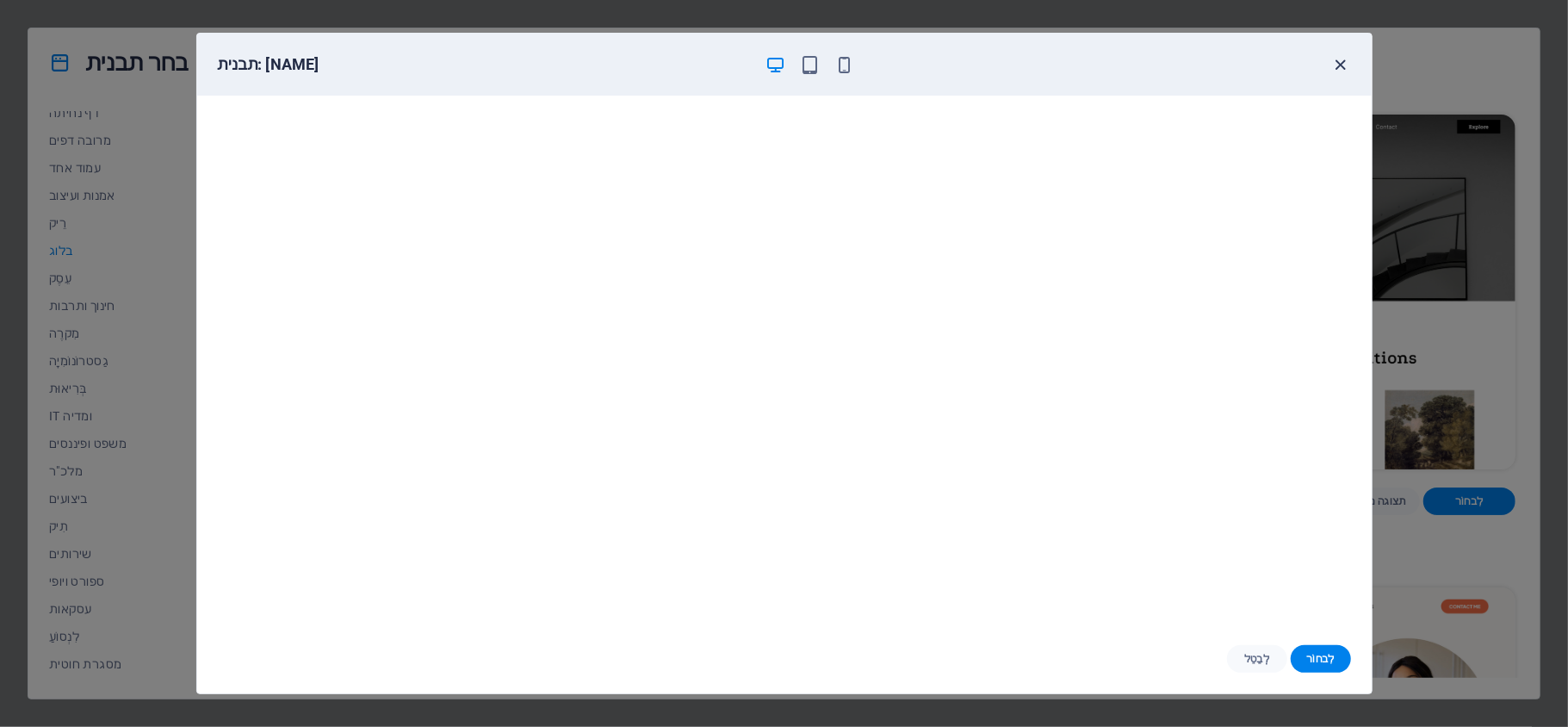click at bounding box center (1340, 65) 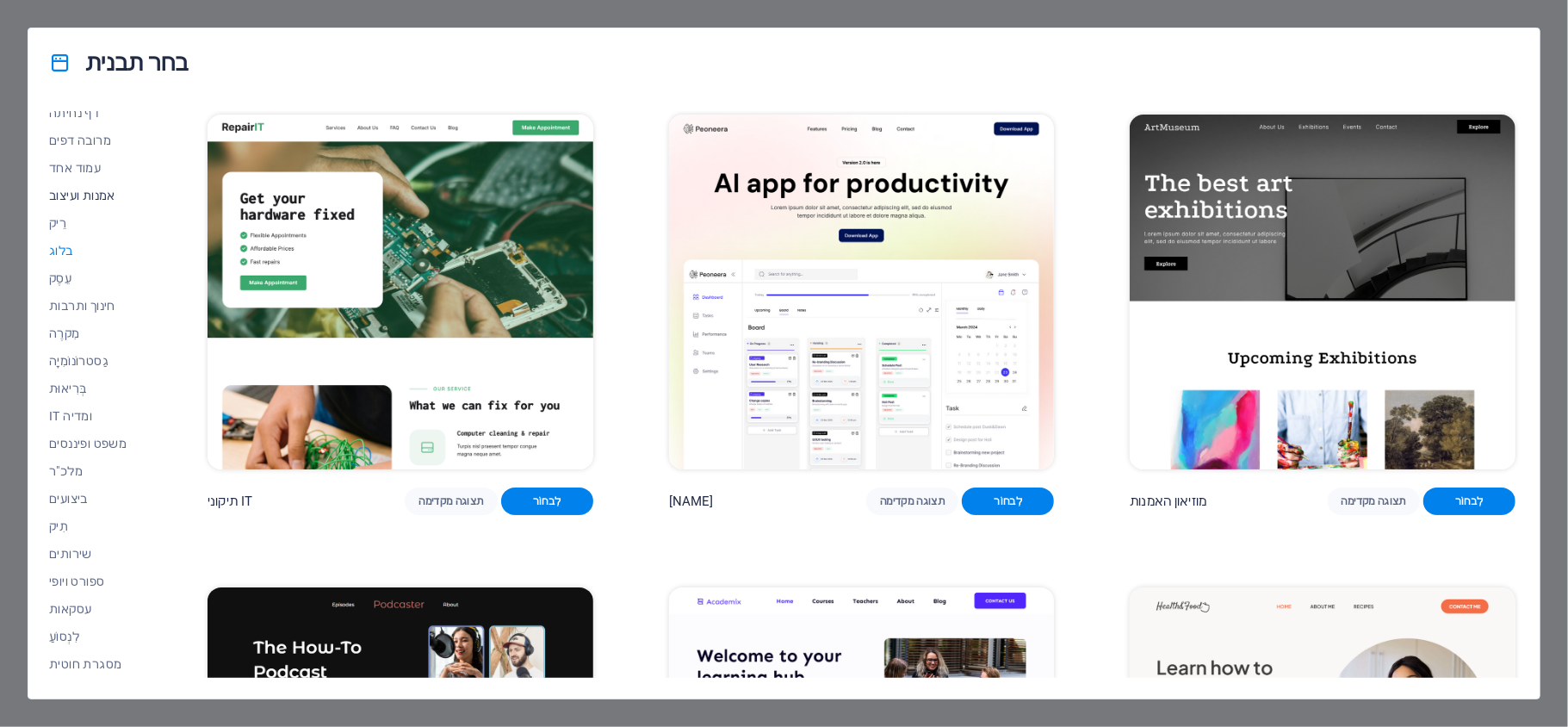 scroll, scrollTop: 0, scrollLeft: 0, axis: both 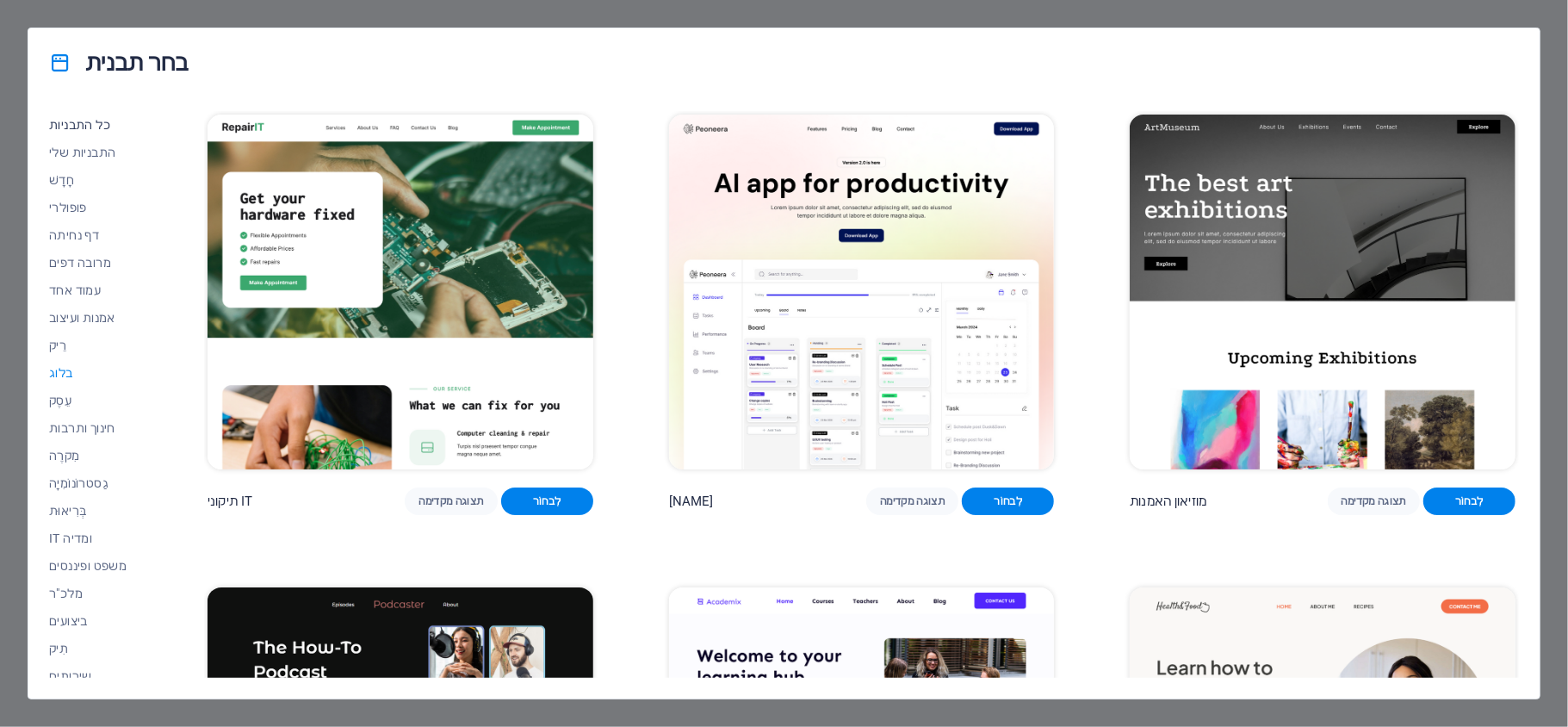 click on "כל התבניות" at bounding box center [79, 125] 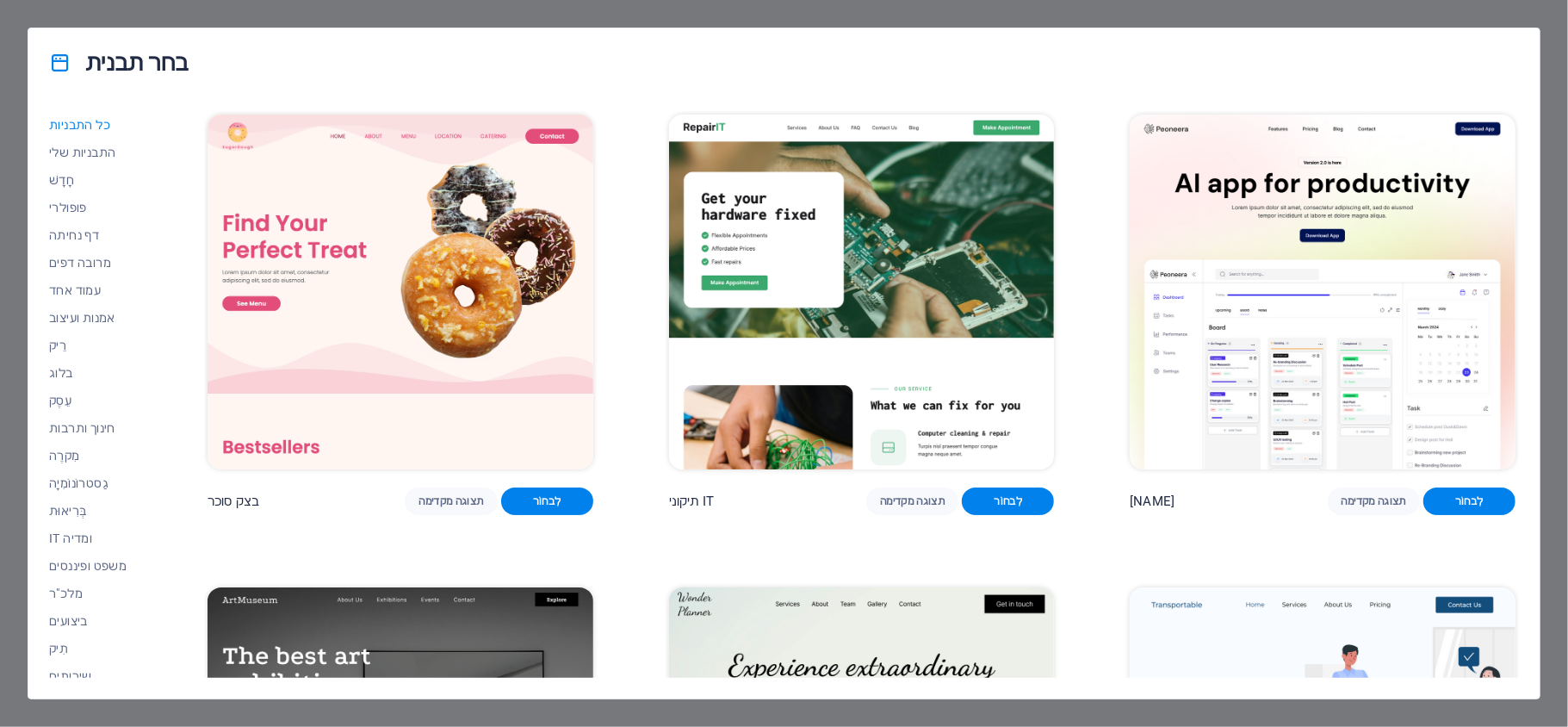 click on "בחר תבנית כל התבניות התבניות שלי חָדָשׁ פופולרי דף נחיתה מרובה דפים עמוד אחד אמנות ועיצוב רֵיק בלוג עֵסֶק חינוך ותרבות מִקרֶה גַסטרוֹנוֹמִיָה בְּרִיאוּת IT ומדיה משפט ופיננסים מלכ"ר ביצועים תִיק שירותים ספורט ויופי עסקאות לִנְסוֹעַ מסגרת חוטית בצק סוכר תצוגה מקדימה לִבחוֹר תיקוני IT תצוגה מקדימה לִבחוֹר פיונרה תצוגה מקדימה לִבחוֹר מוזיאון האמנות תצוגה מקדימה לִבחוֹר מתכנן פלאים תצוגה מקדימה לִבחוֹר יָבִיל תצוגה מקדימה לִבחוֹר S&L תצוגה מקדימה לִבחוֹר WePaint תצוגה מקדימה לִבחוֹר אקו-קון תצוגה מקדימה לִבחוֹר מפגש תצוגה מקדימה לִבחוֹר עזרה וטיפול לִבחוֹר WeTrain" at bounding box center [784, 364] 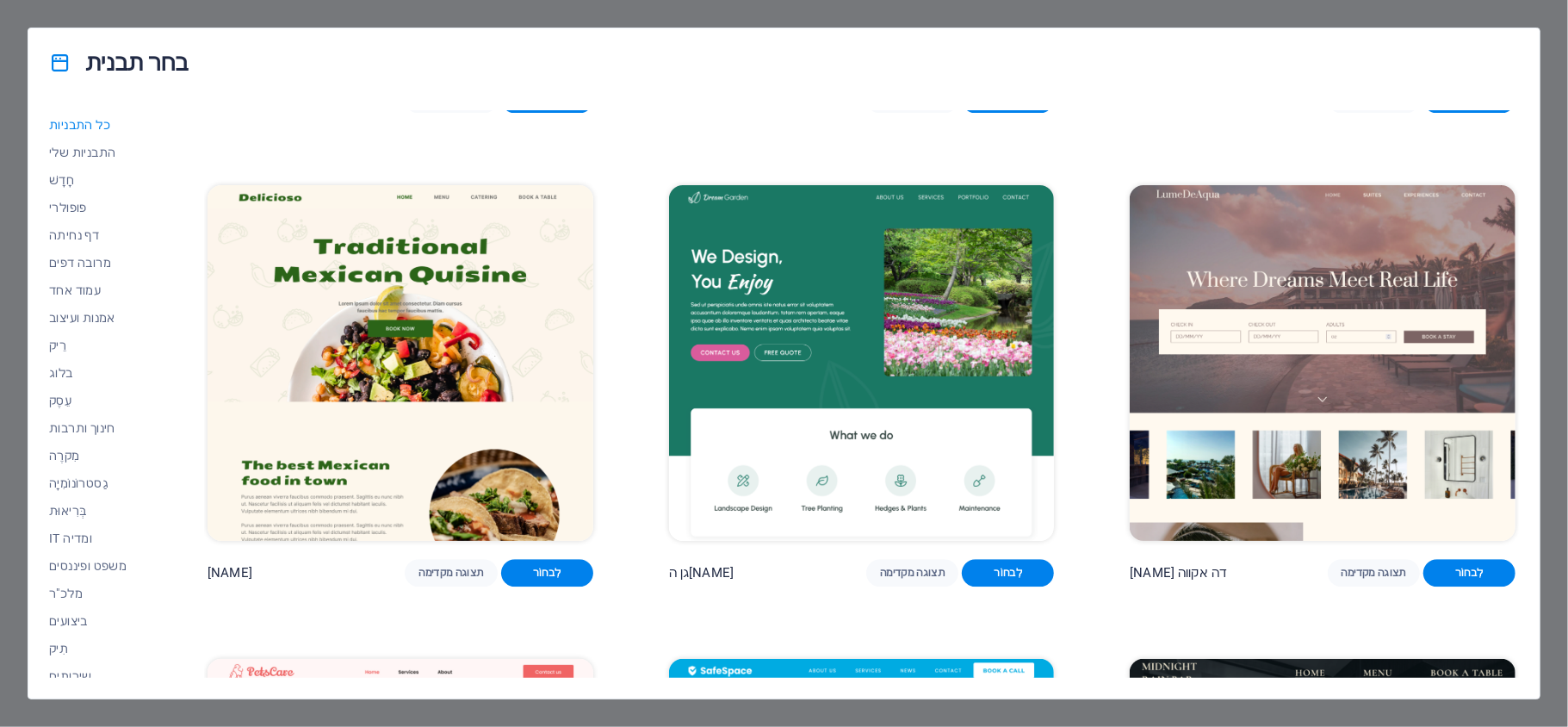 scroll, scrollTop: 3445, scrollLeft: 0, axis: vertical 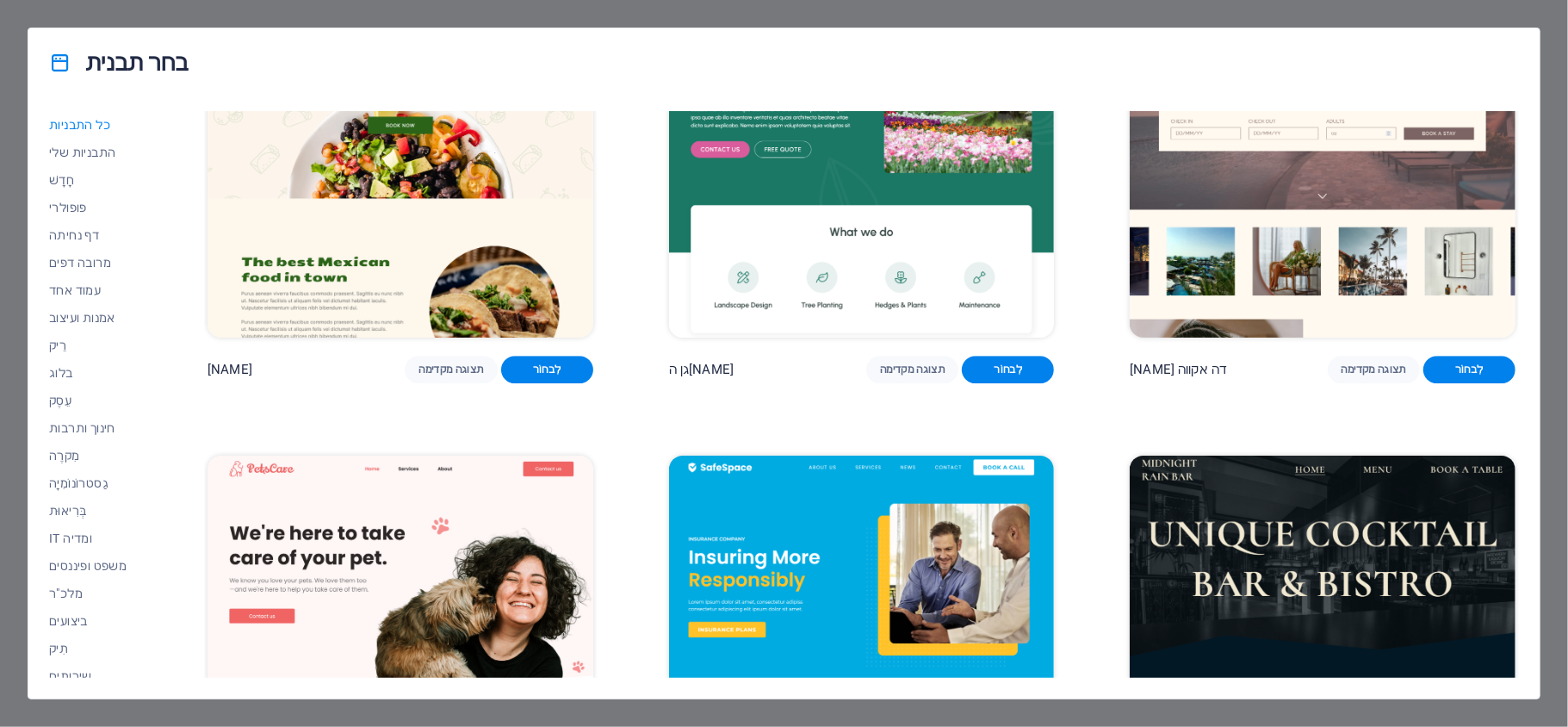 click on "בחר תבנית כל התבניות התבניות שלי חָדָשׁ פופולרי דף נחיתה מרובה דפים עמוד אחד אמנות ועיצוב רֵיק בלוג עֵסֶק חינוך ותרבות מִקרֶה גַסטרוֹנוֹמִיָה בְּרִיאוּת IT ומדיה משפט ופיננסים מלכ"ר ביצועים תִיק שירותים ספורט ויופי עסקאות לִנְסוֹעַ מסגרת חוטית בצק סוכר תצוגה מקדימה לִבחוֹר תיקוני IT תצוגה מקדימה לִבחוֹר פיונרה תצוגה מקדימה לִבחוֹר מוזיאון האמנות תצוגה מקדימה לִבחוֹר מתכנן פלאים תצוגה מקדימה לִבחוֹר יָבִיל תצוגה מקדימה לִבחוֹר S&L תצוגה מקדימה לִבחוֹר WePaint תצוגה מקדימה לִבחוֹר אקו-קון תצוגה מקדימה לִבחוֹר מפגש תצוגה מקדימה לִבחוֹר עזרה וטיפול לִבחוֹר WeTrain" at bounding box center (784, 364) 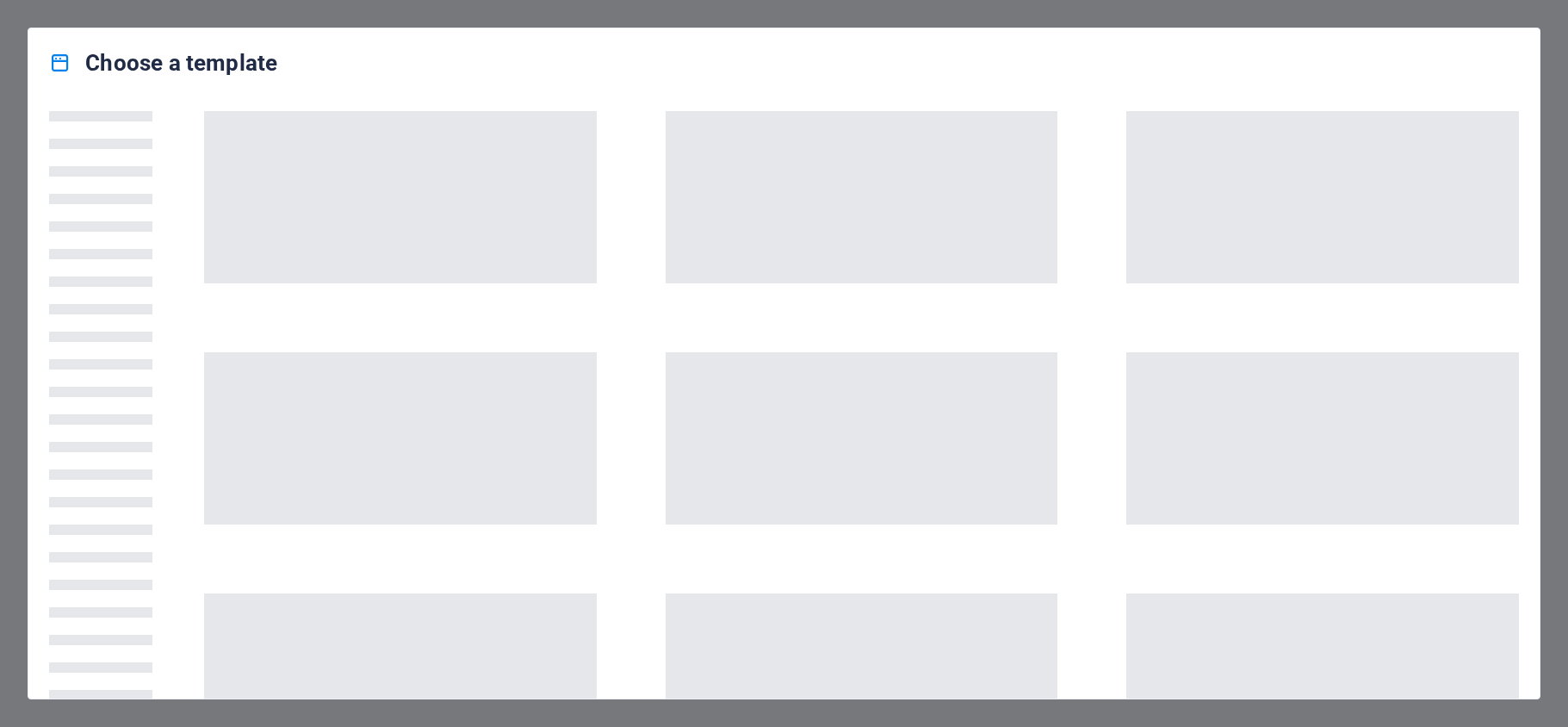 scroll, scrollTop: 0, scrollLeft: 0, axis: both 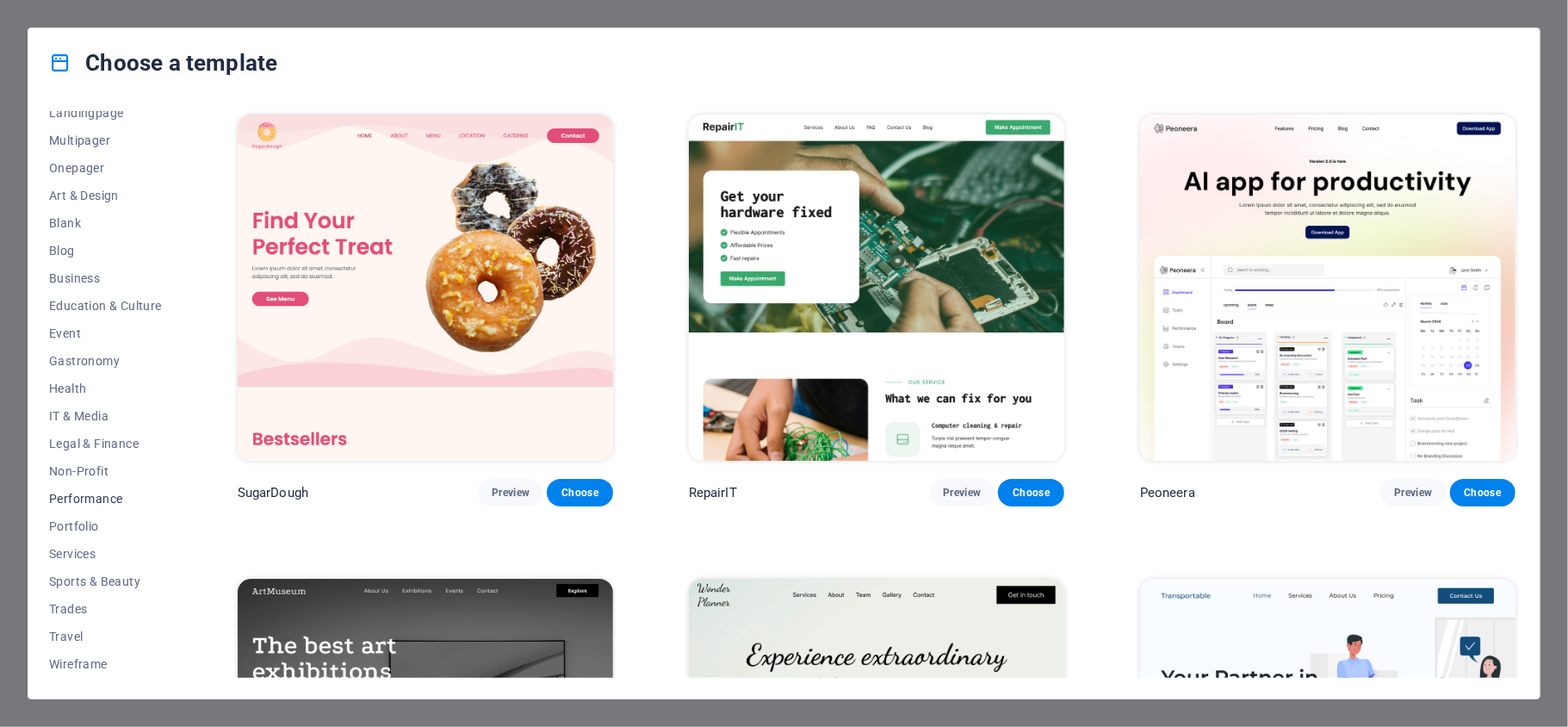 click on "Performance" at bounding box center (105, 499) 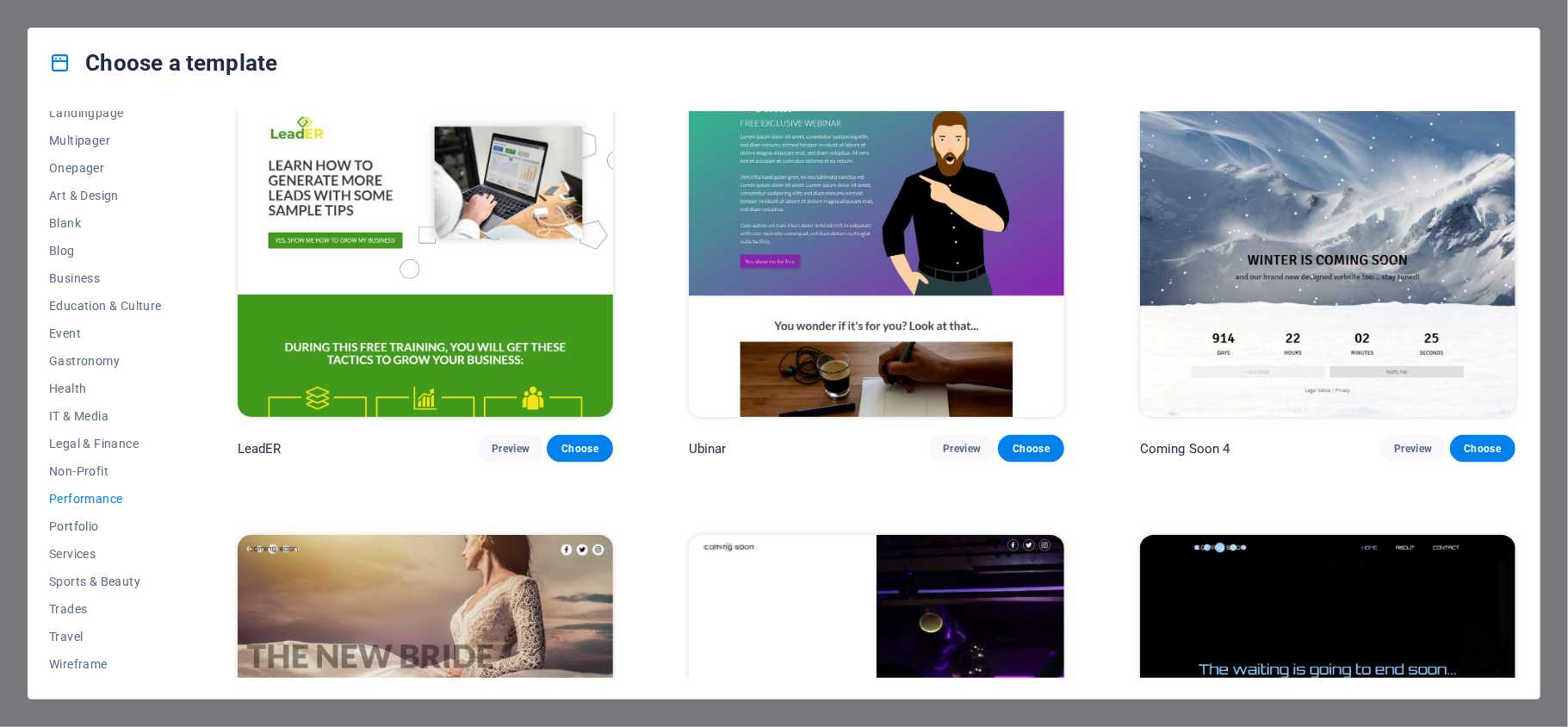 scroll, scrollTop: 1792, scrollLeft: 0, axis: vertical 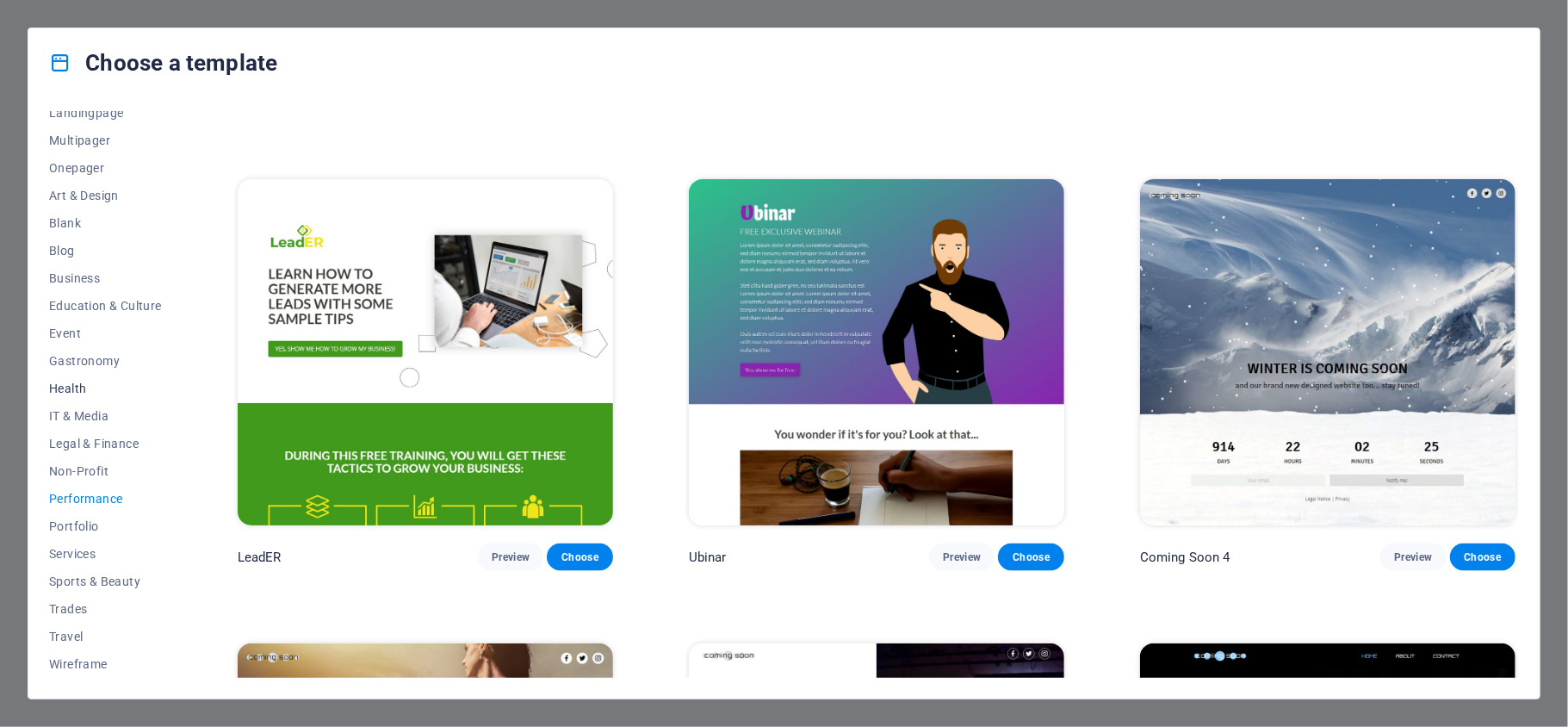 click on "Health" at bounding box center (105, 388) 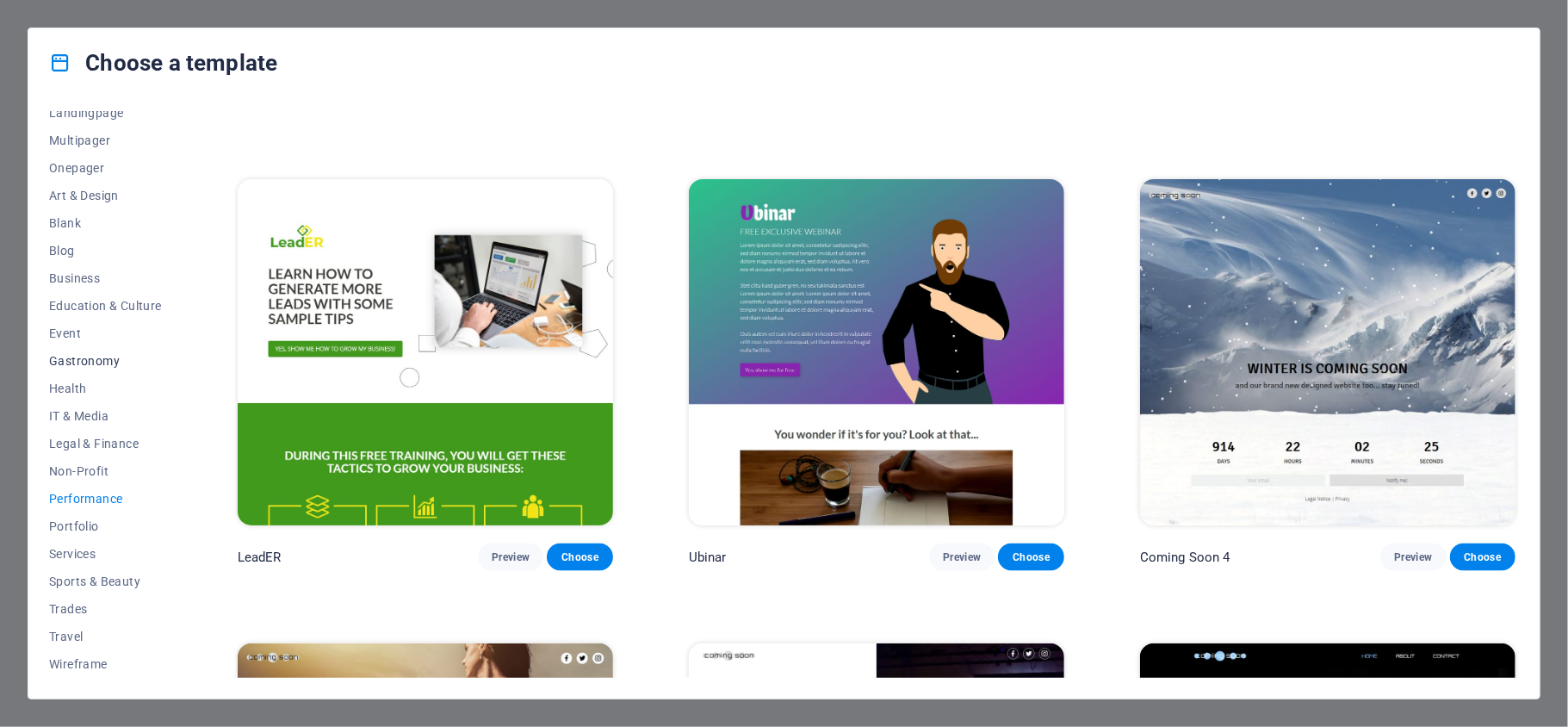 scroll, scrollTop: 0, scrollLeft: 0, axis: both 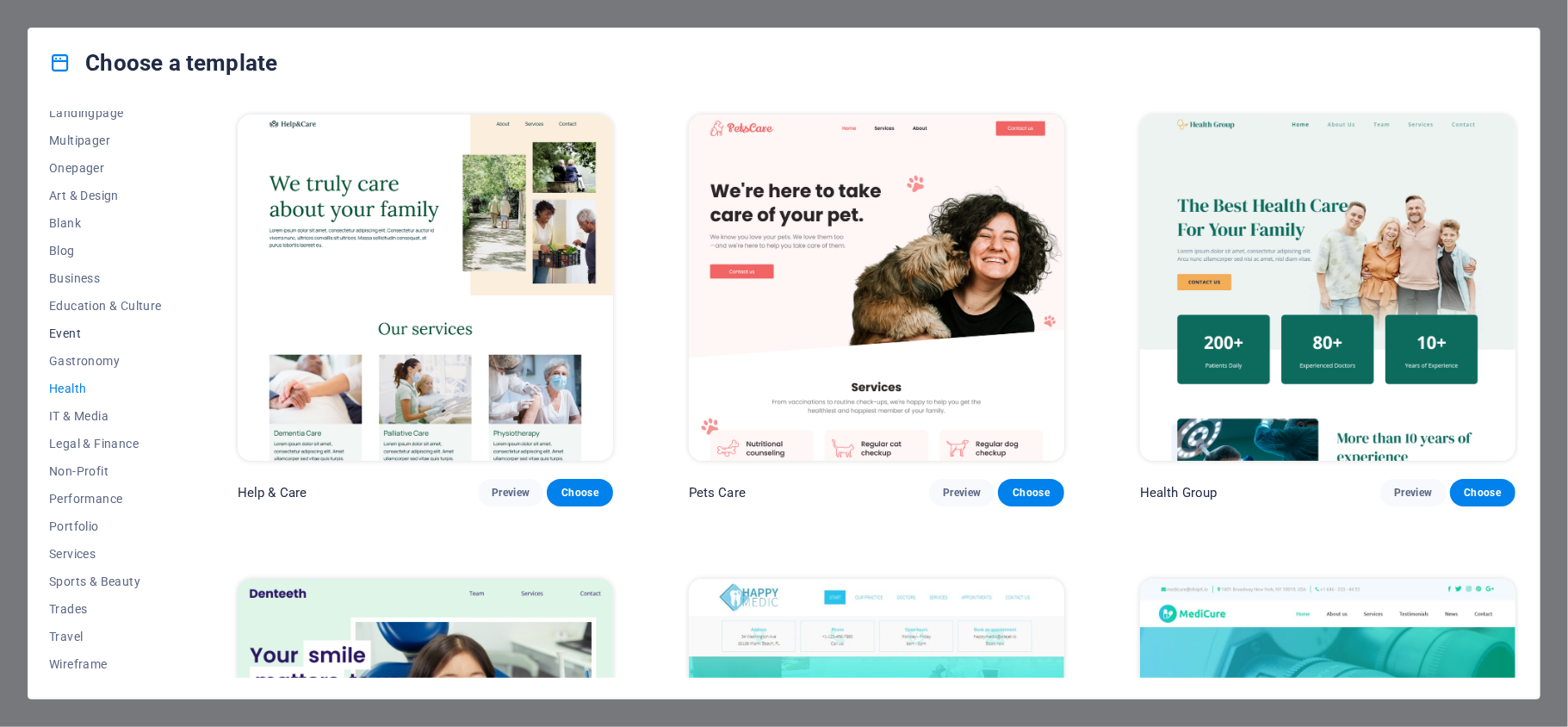click on "Event" at bounding box center [105, 333] 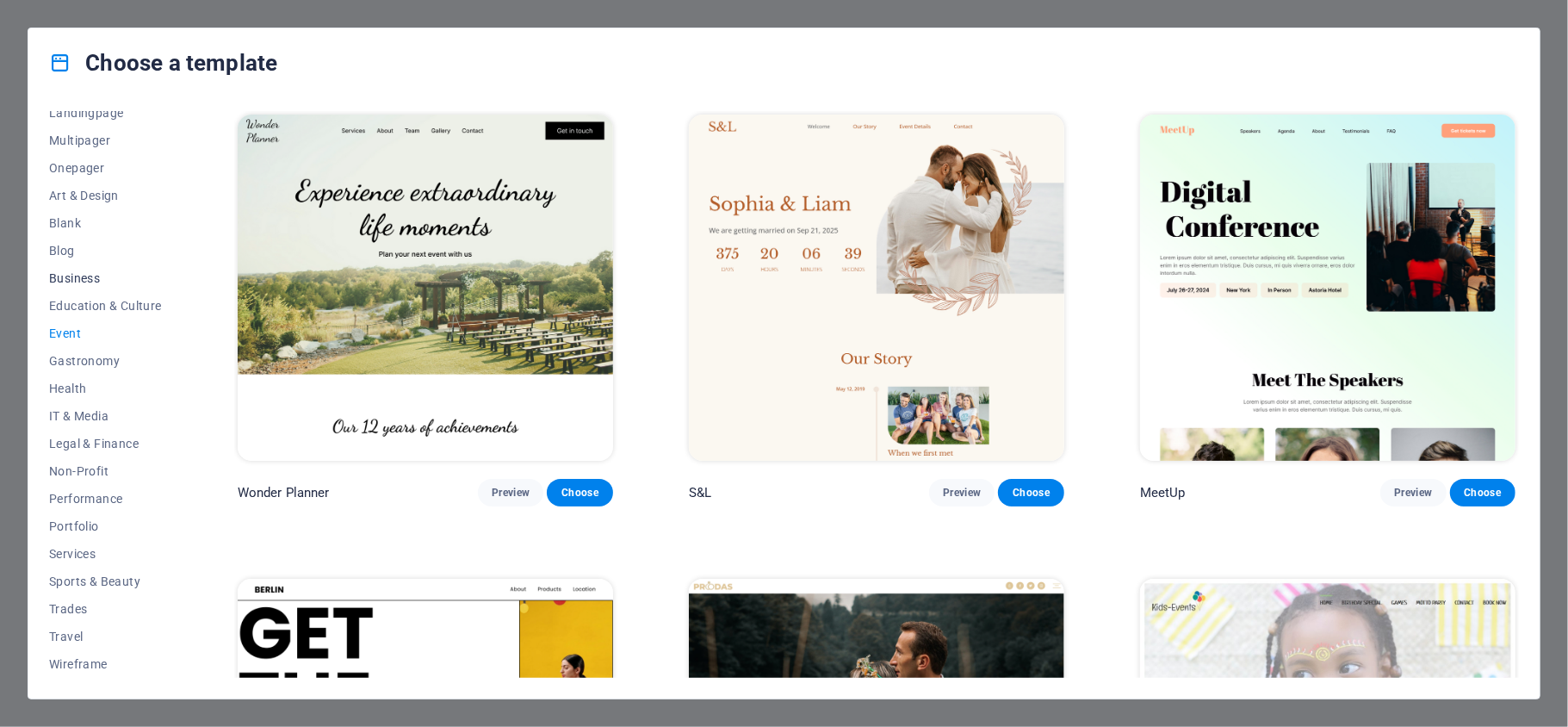 click on "Business" at bounding box center (105, 278) 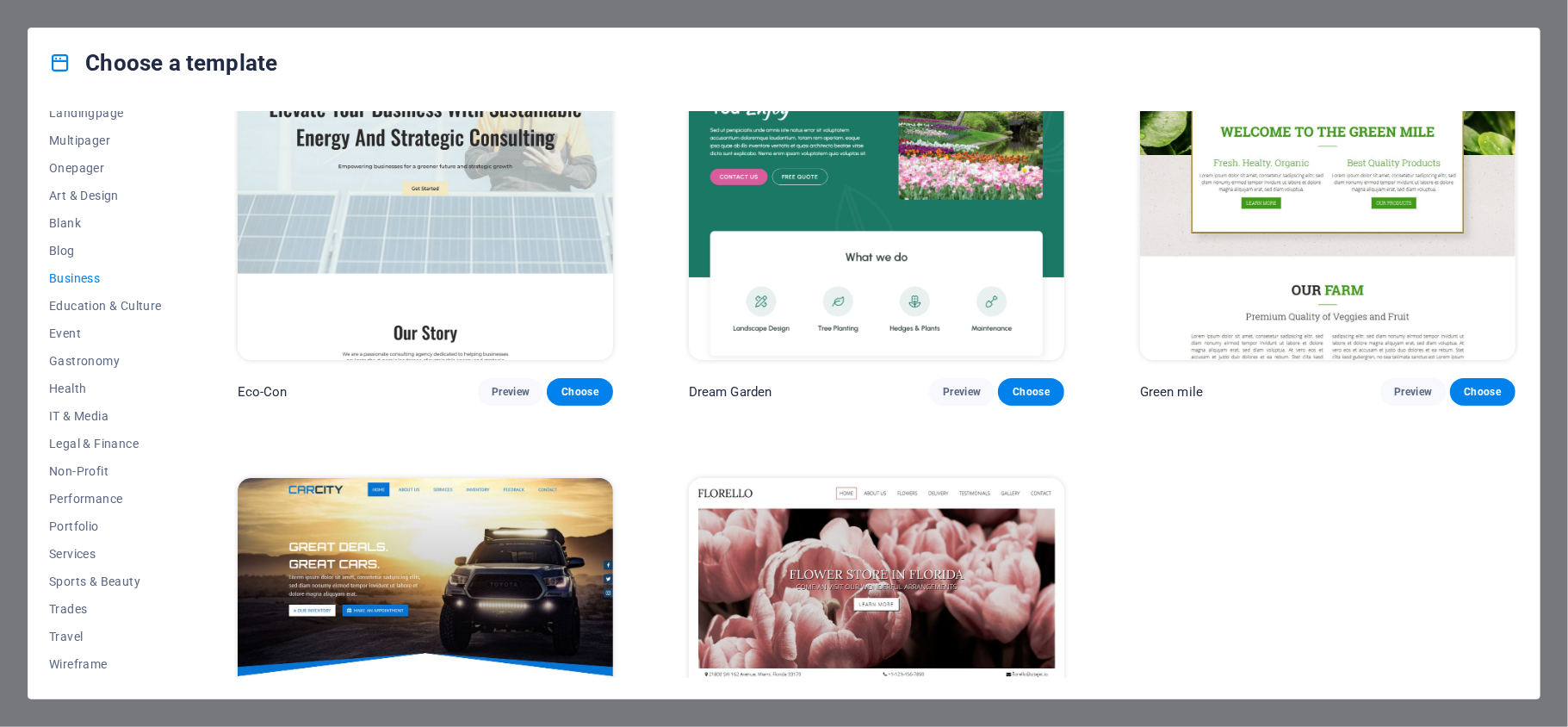 scroll, scrollTop: 0, scrollLeft: 0, axis: both 